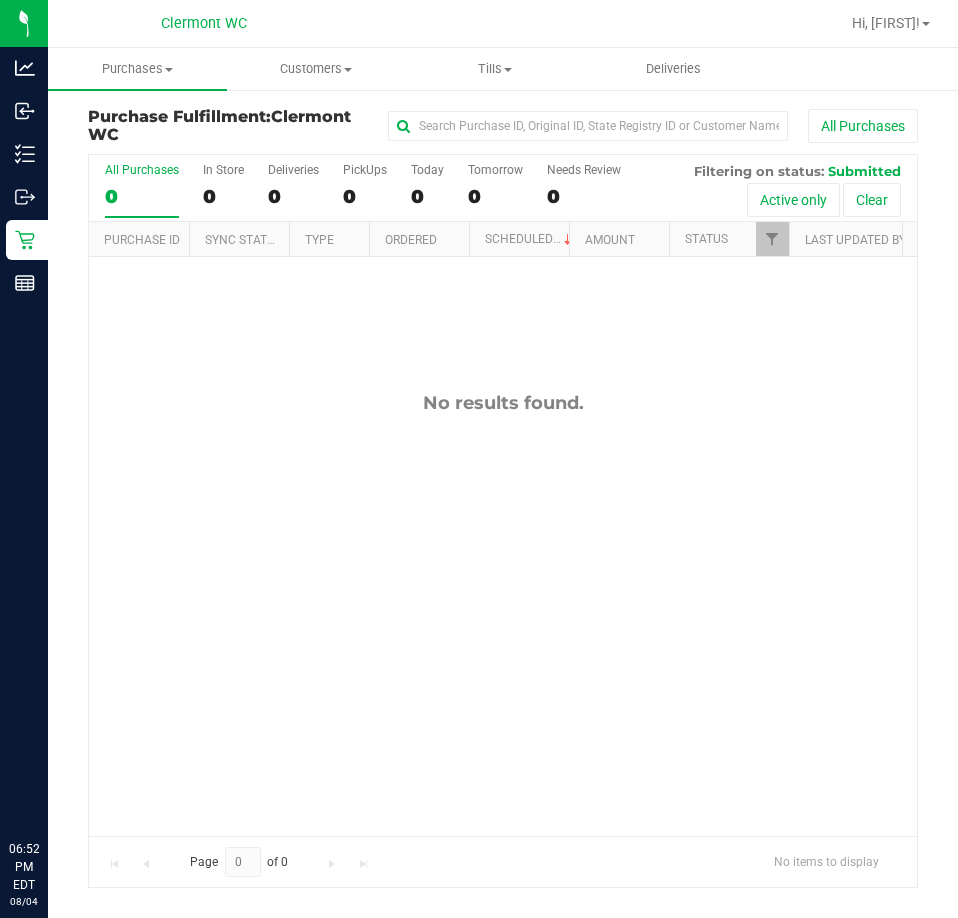 scroll, scrollTop: 0, scrollLeft: 0, axis: both 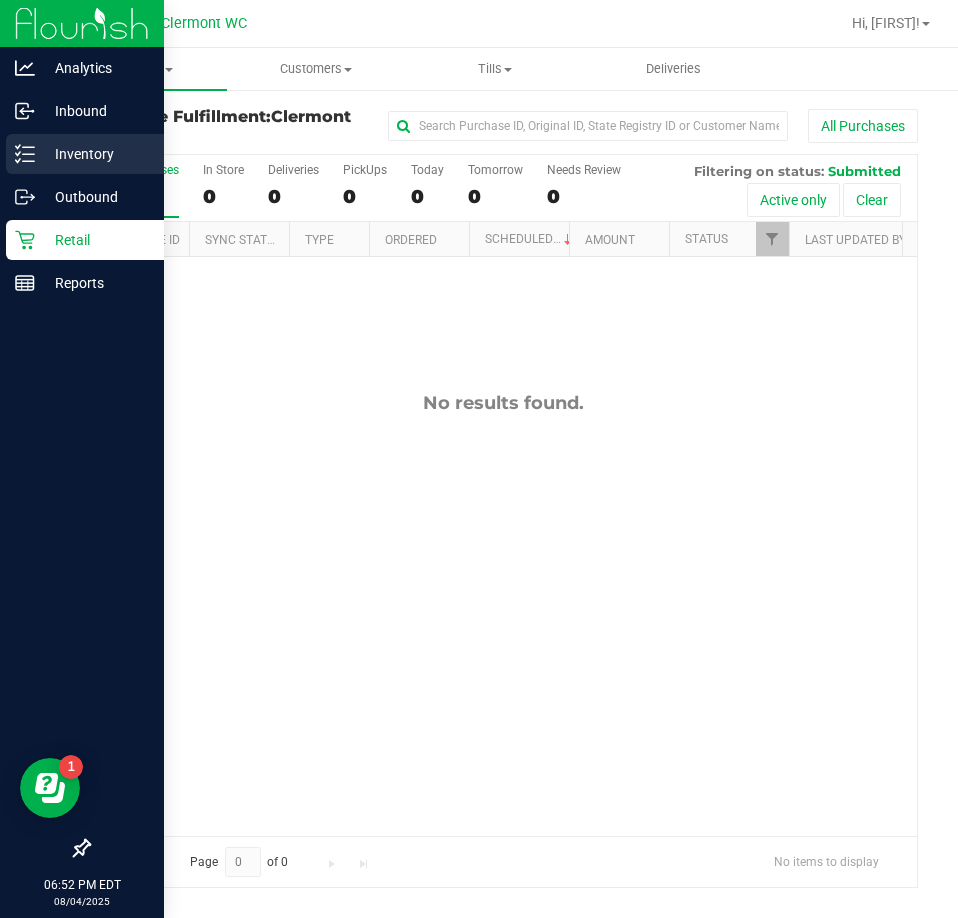 click on "Inventory" at bounding box center (85, 154) 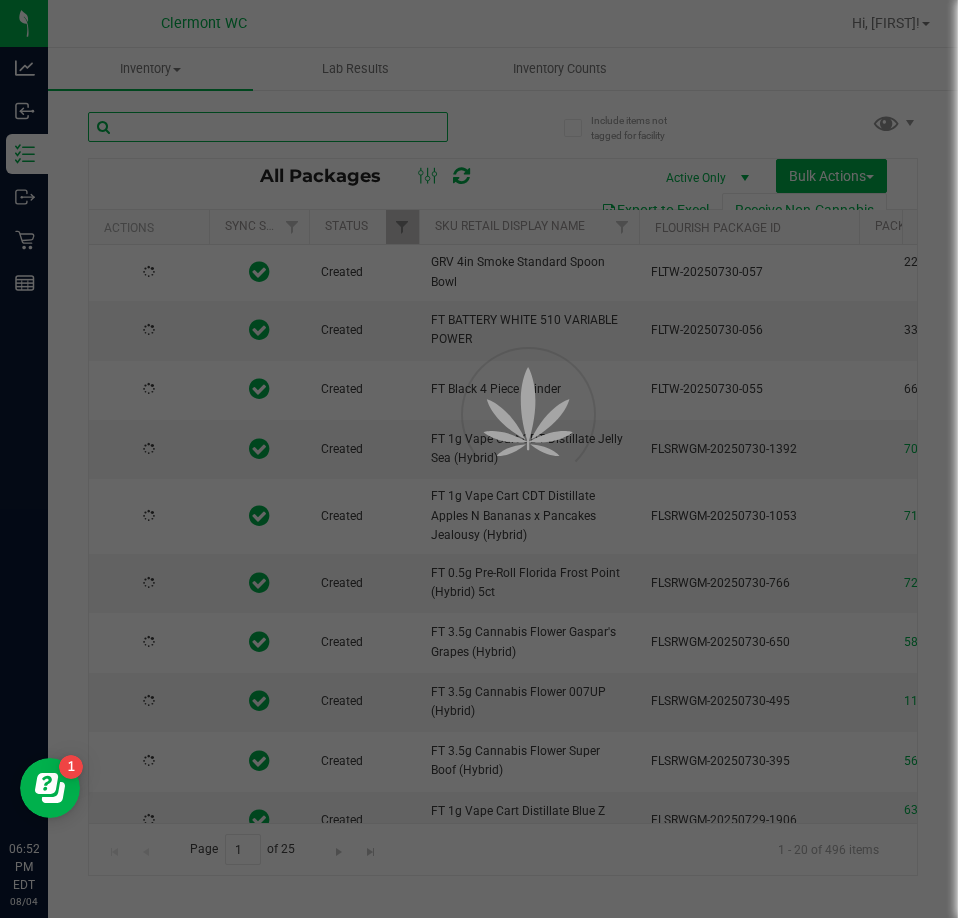 click at bounding box center [268, 127] 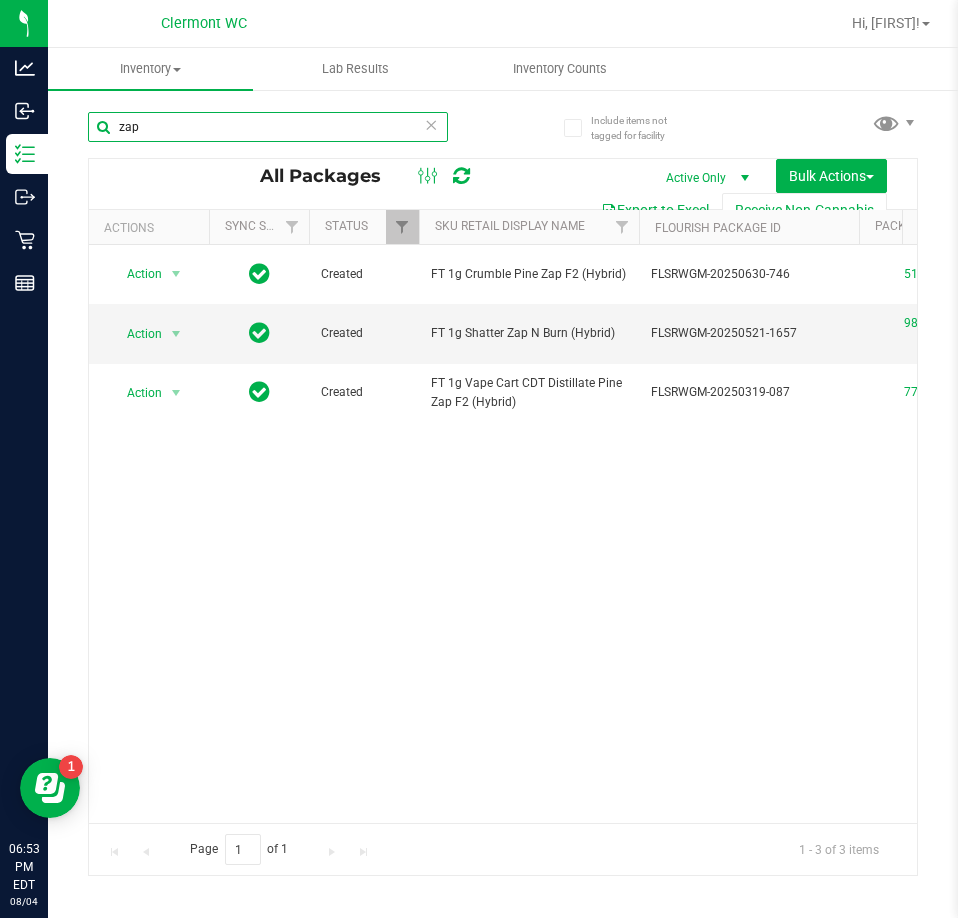 scroll, scrollTop: 0, scrollLeft: 560, axis: horizontal 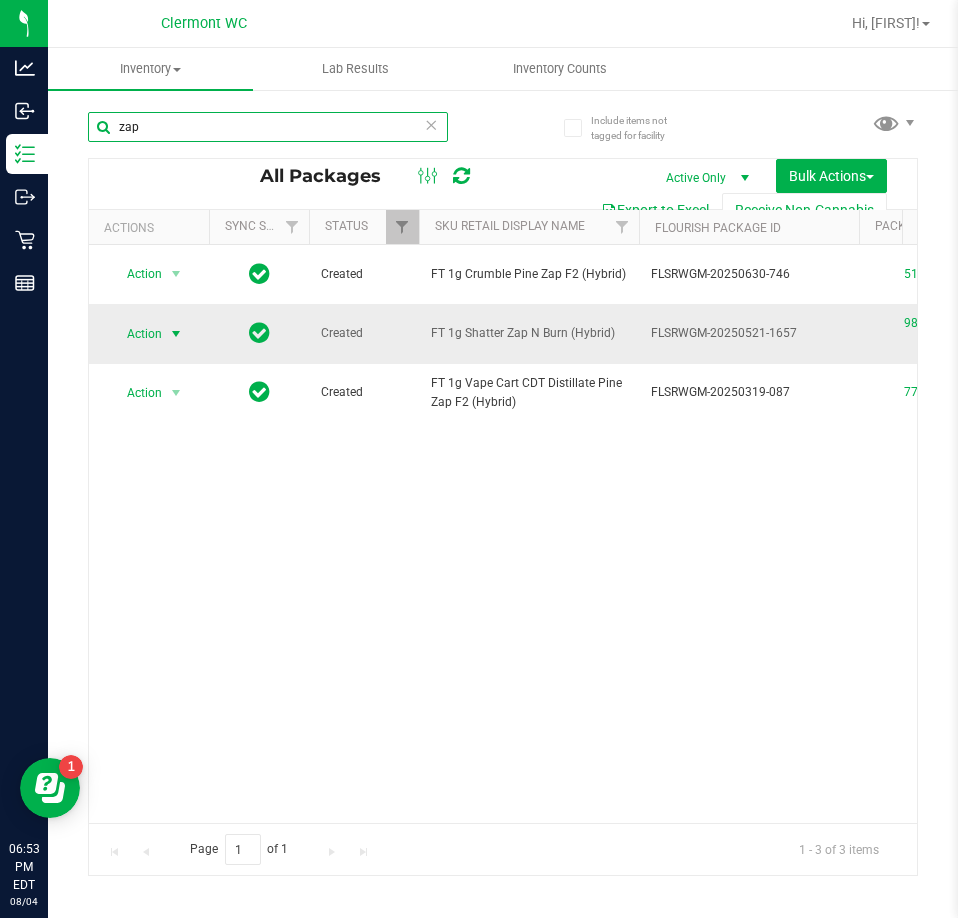 type on "zap" 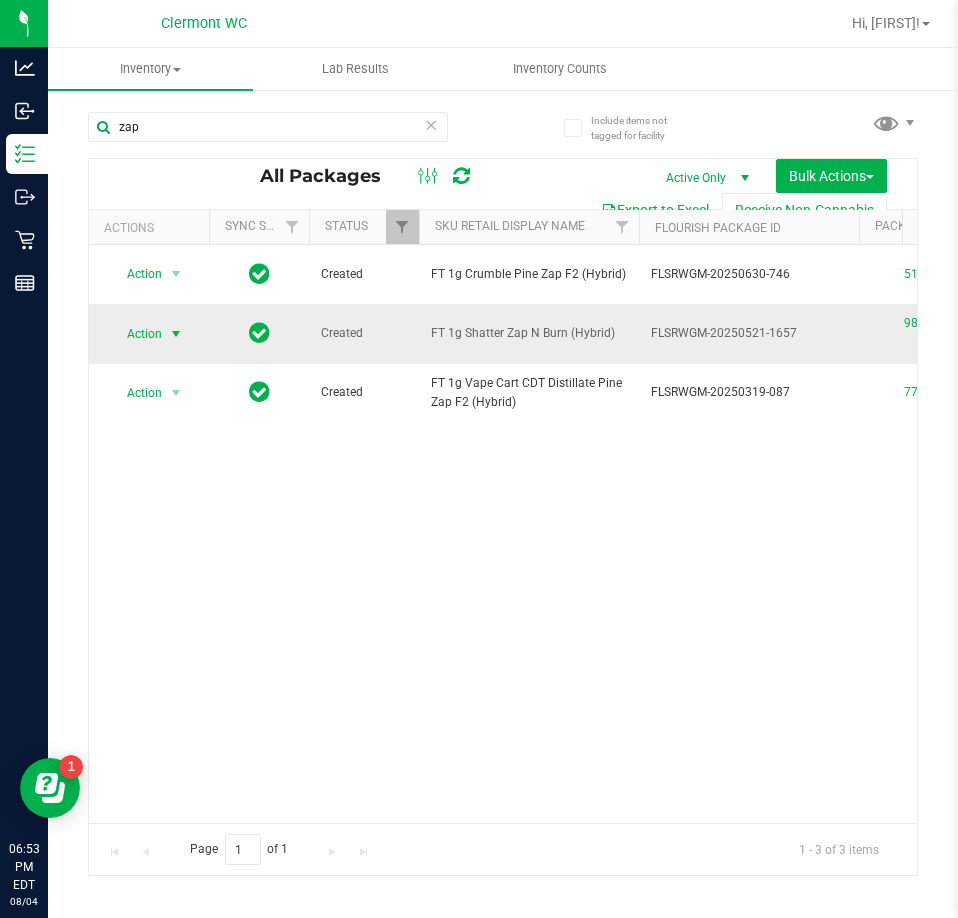 click on "Action" at bounding box center [136, 334] 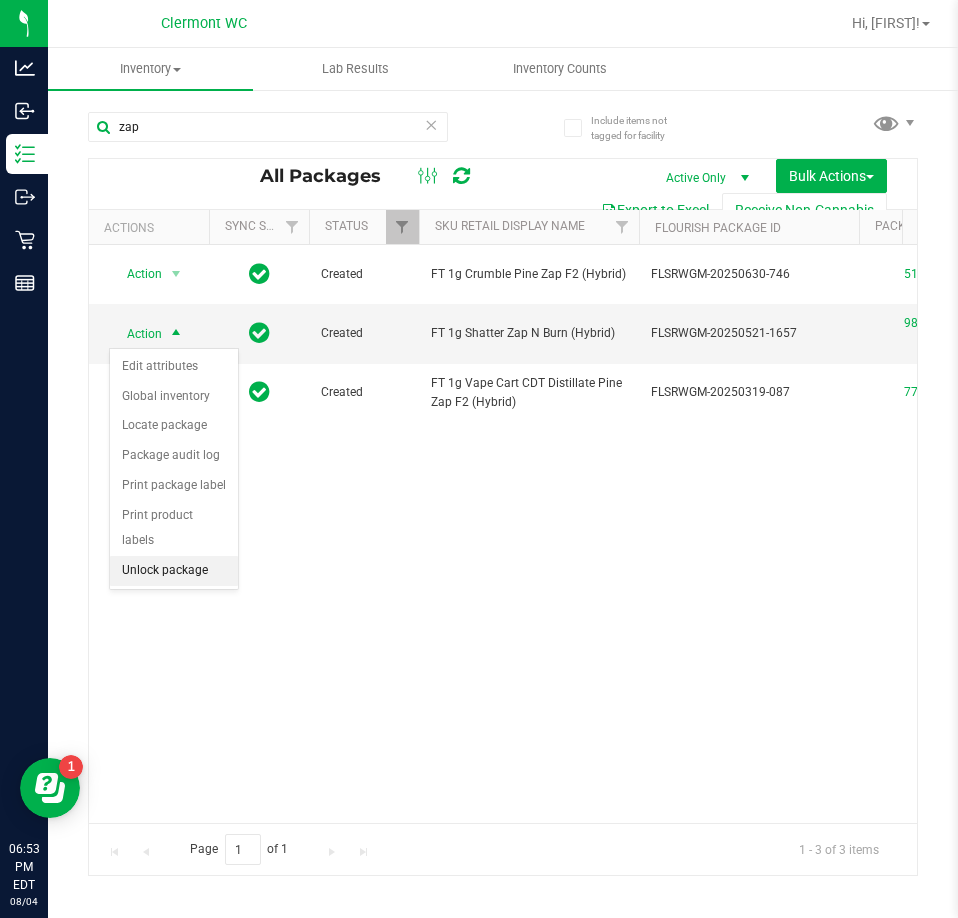 click on "Unlock package" at bounding box center [174, 571] 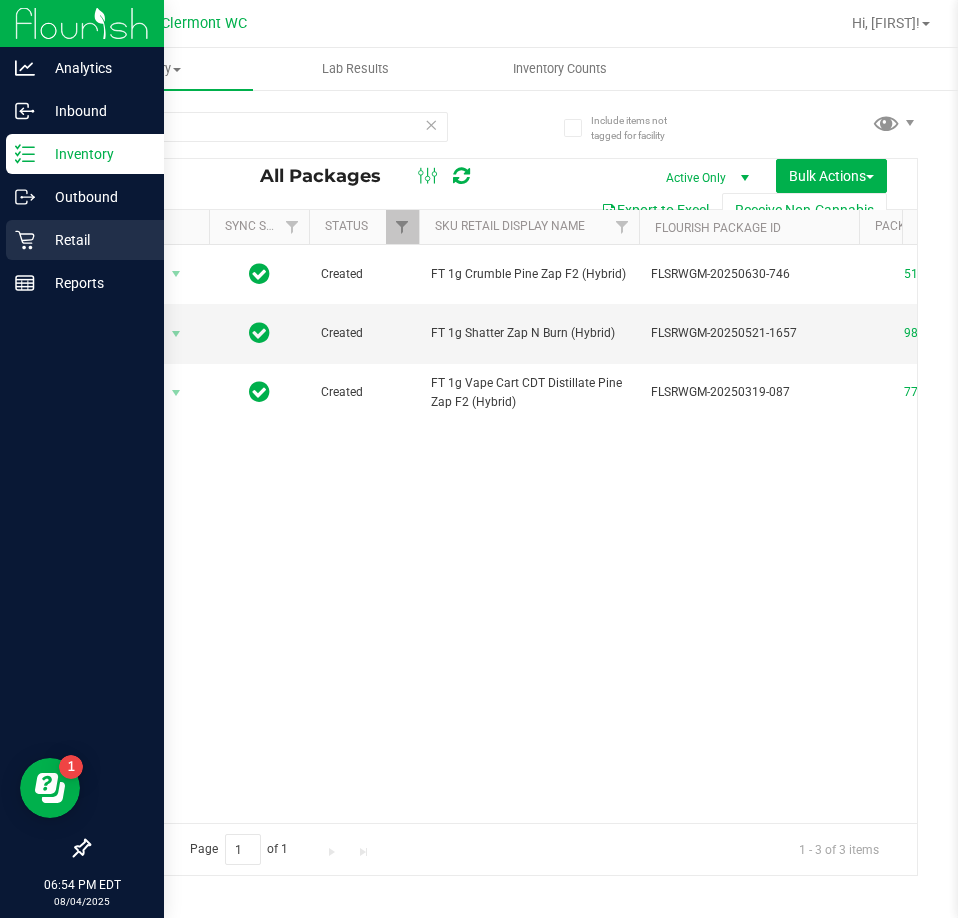 click on "Retail" at bounding box center (85, 240) 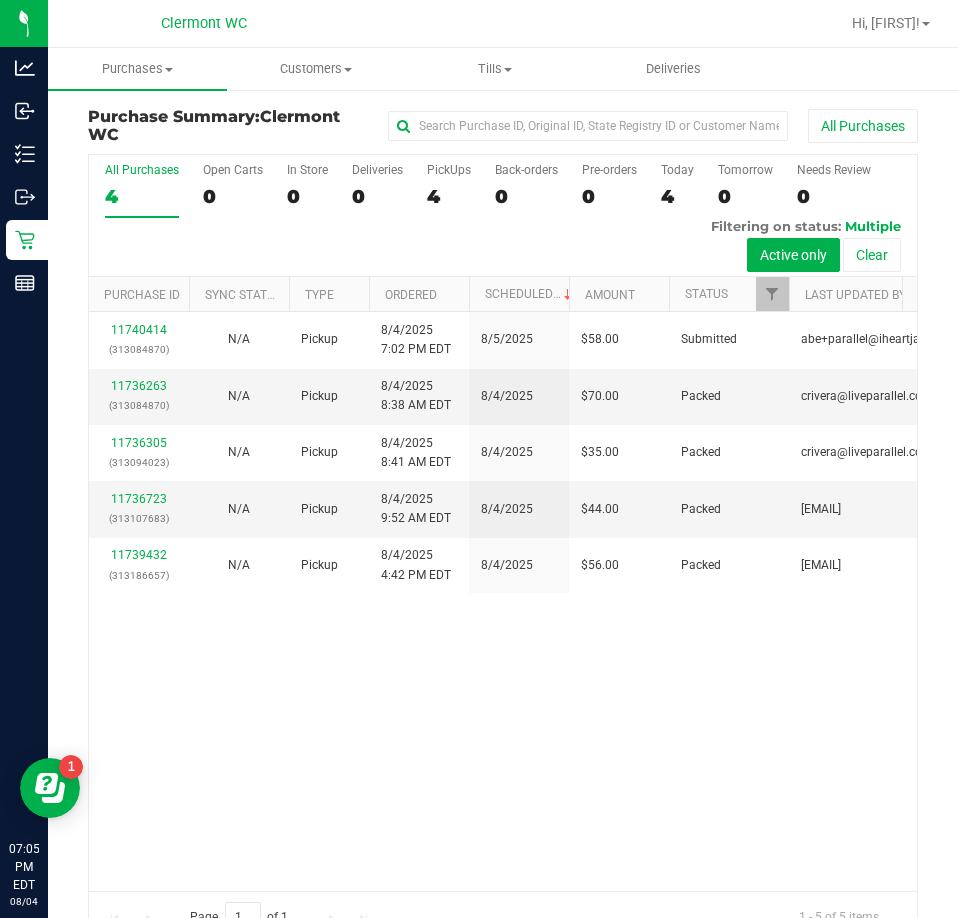 click on "11740414
(313216690)
N/A
Pickup 8/4/2025 7:02 PM EDT 8/5/2025
$58.00
Submitted [EMAIL]
11736263
(313084870)
N/A
Pickup 8/4/2025 8:38 AM EDT 8/4/2025
$70.00
Packed [EMAIL]
11736305
(313094023)
N/A
Pickup 8/4/2025 8:41 AM EDT 8/4/2025
$35.00
Packed [EMAIL]
11736723" at bounding box center [503, 601] 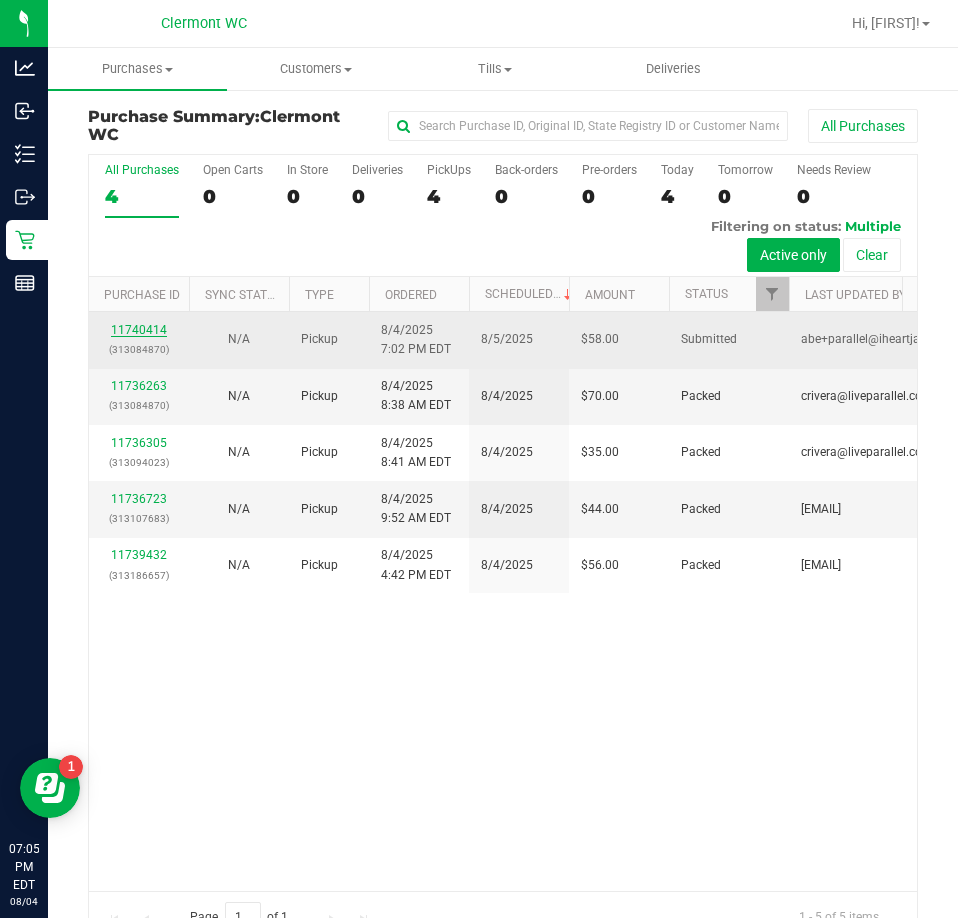 click on "11740414" at bounding box center [139, 330] 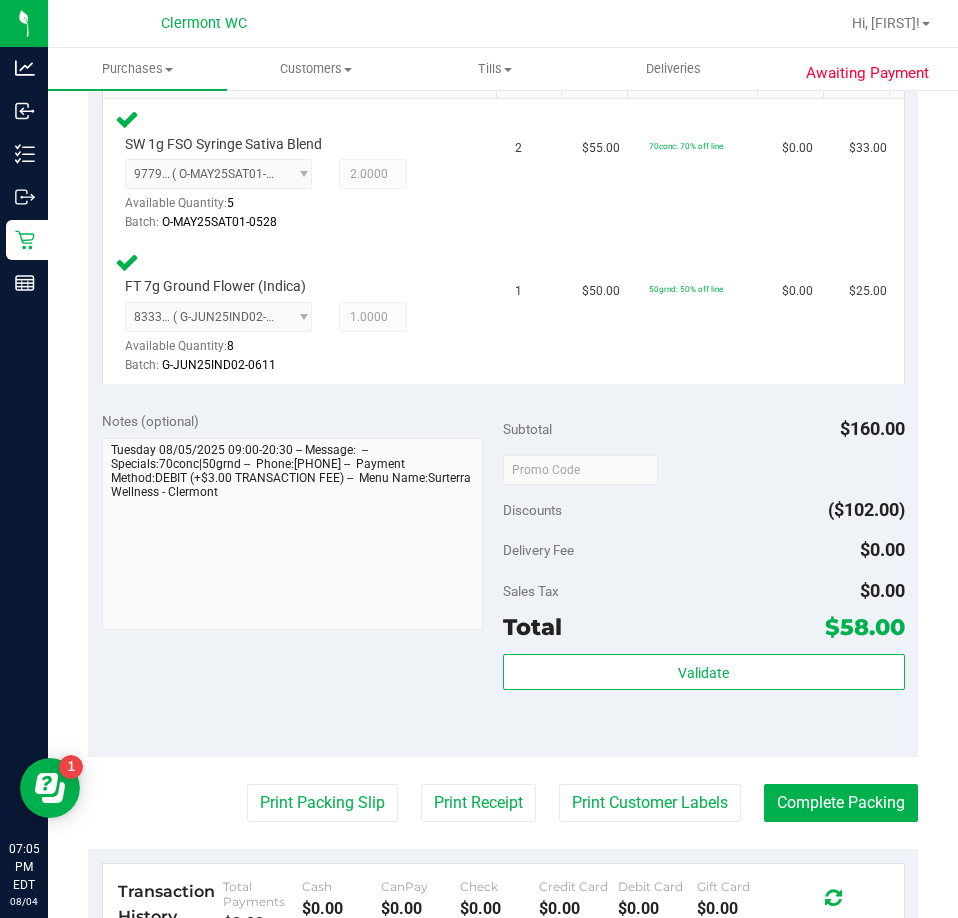scroll, scrollTop: 599, scrollLeft: 0, axis: vertical 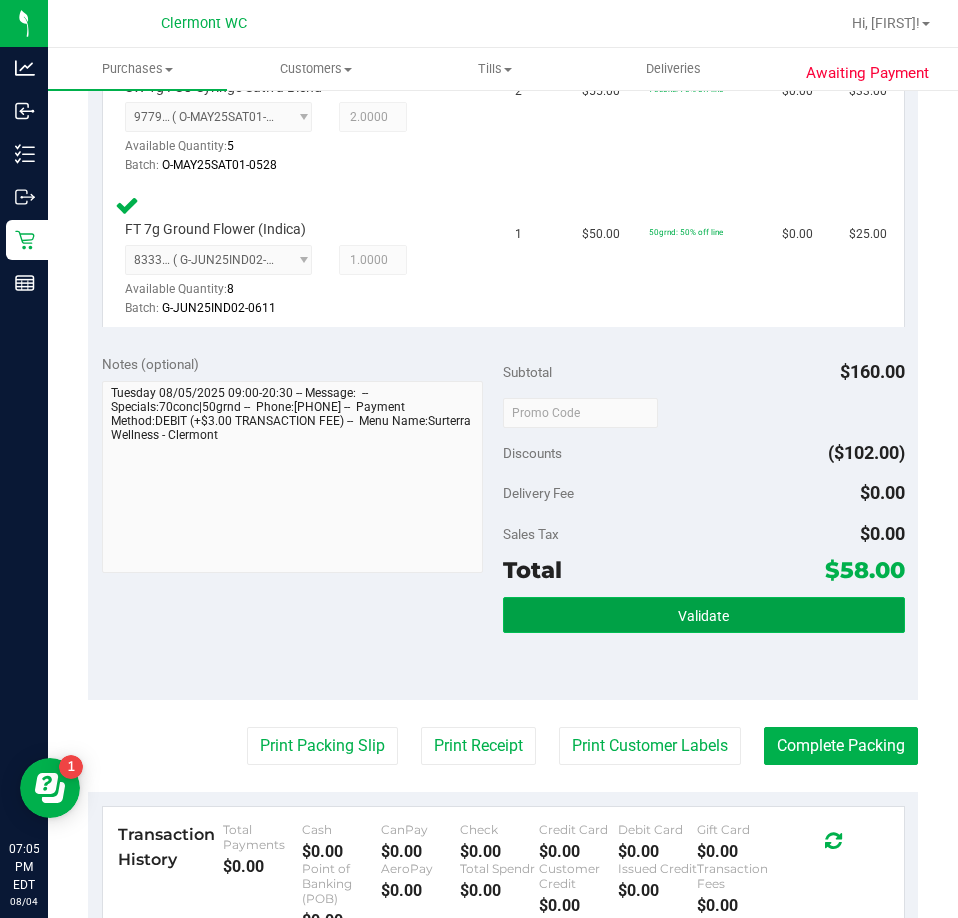 click on "Validate" at bounding box center (704, 615) 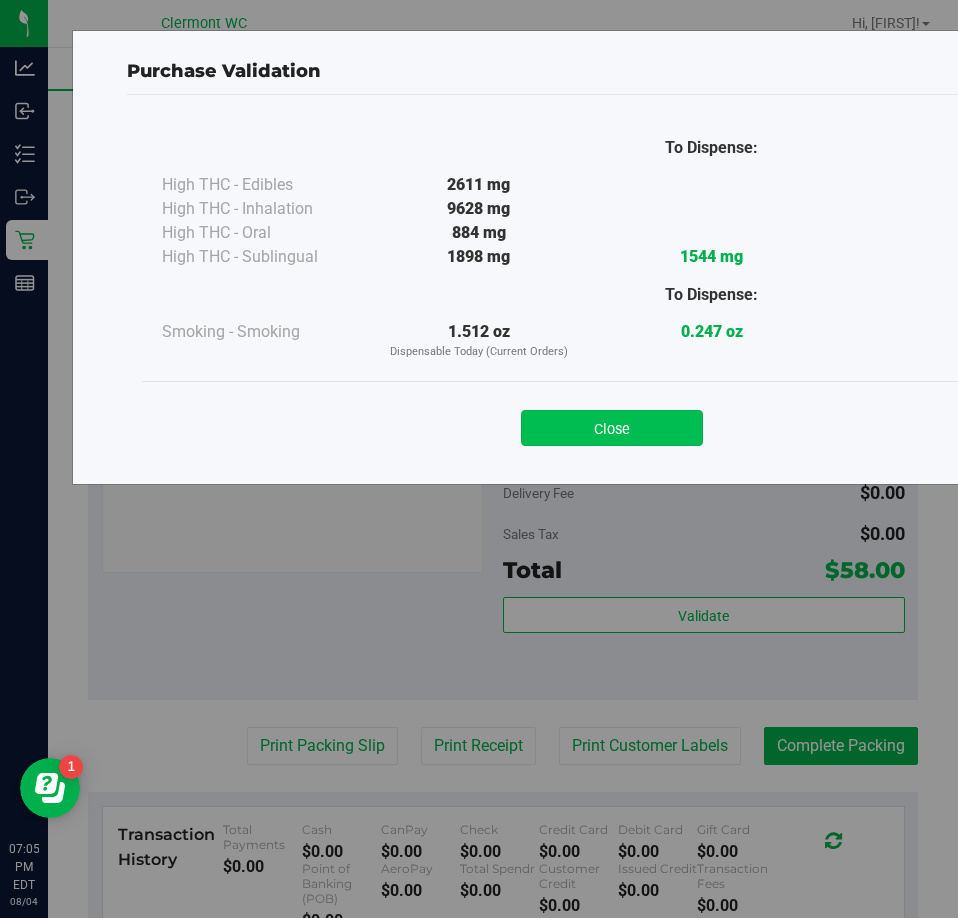 click on "Close" at bounding box center [612, 428] 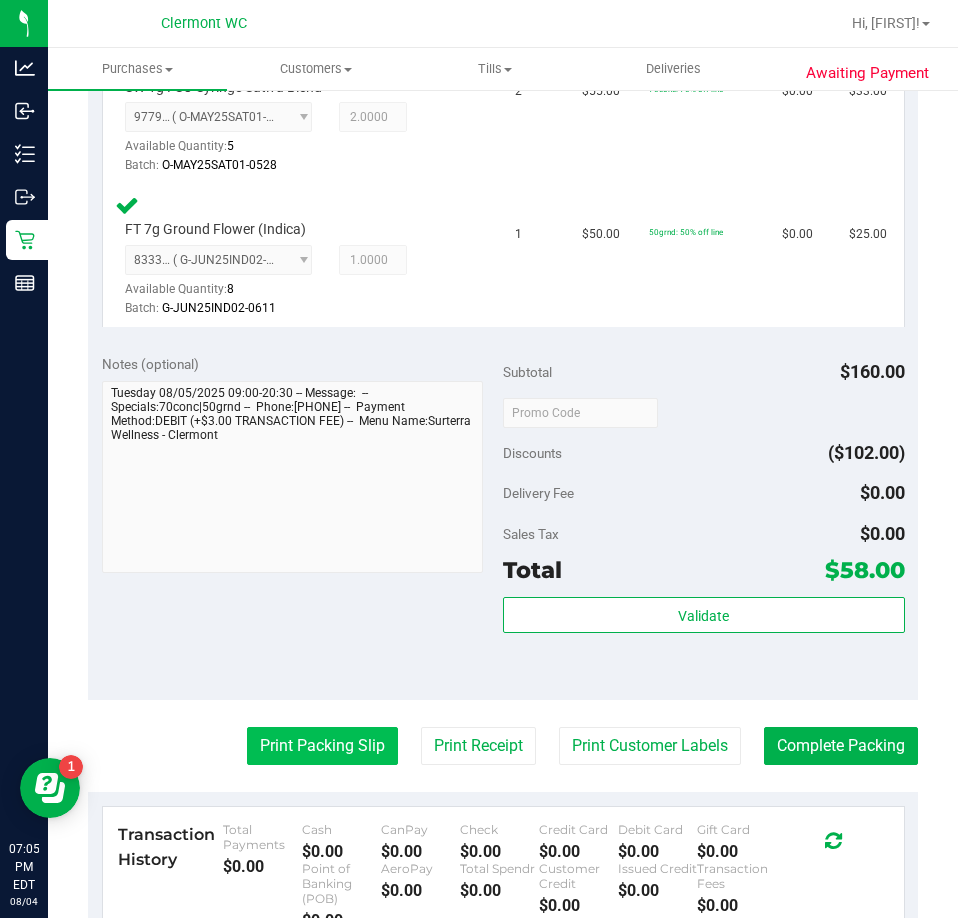 click on "Print Packing Slip" at bounding box center (322, 746) 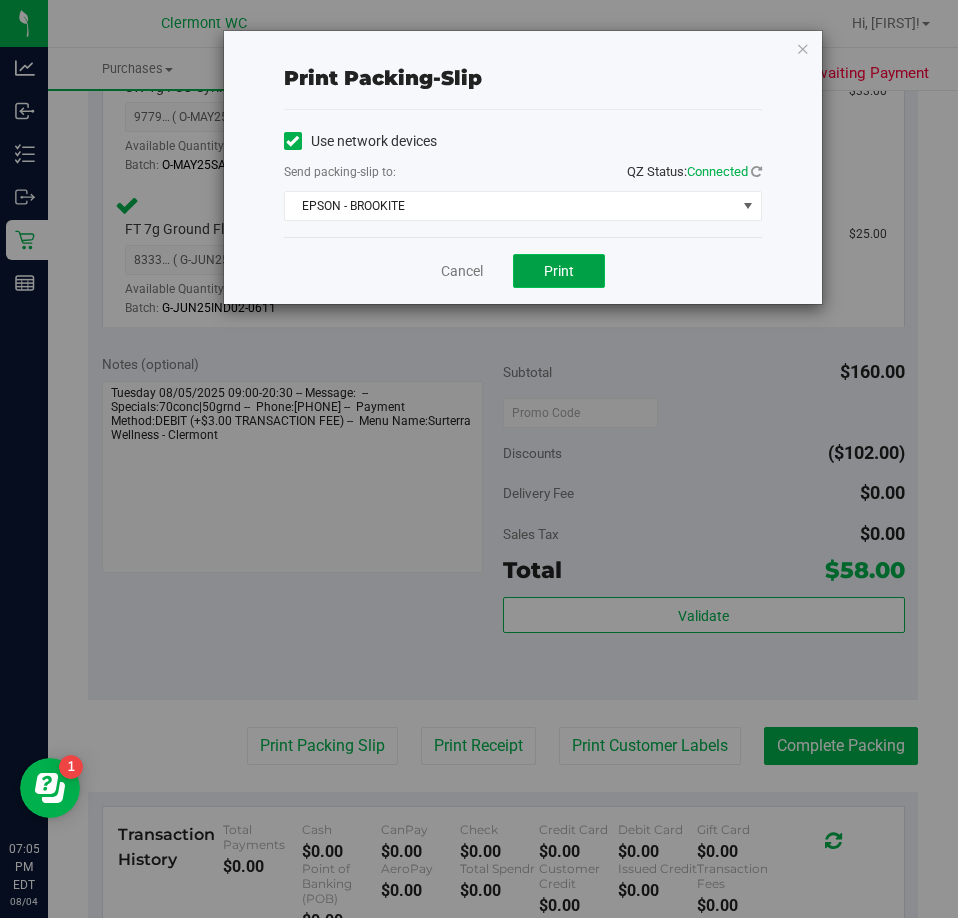 click on "Print" at bounding box center [559, 271] 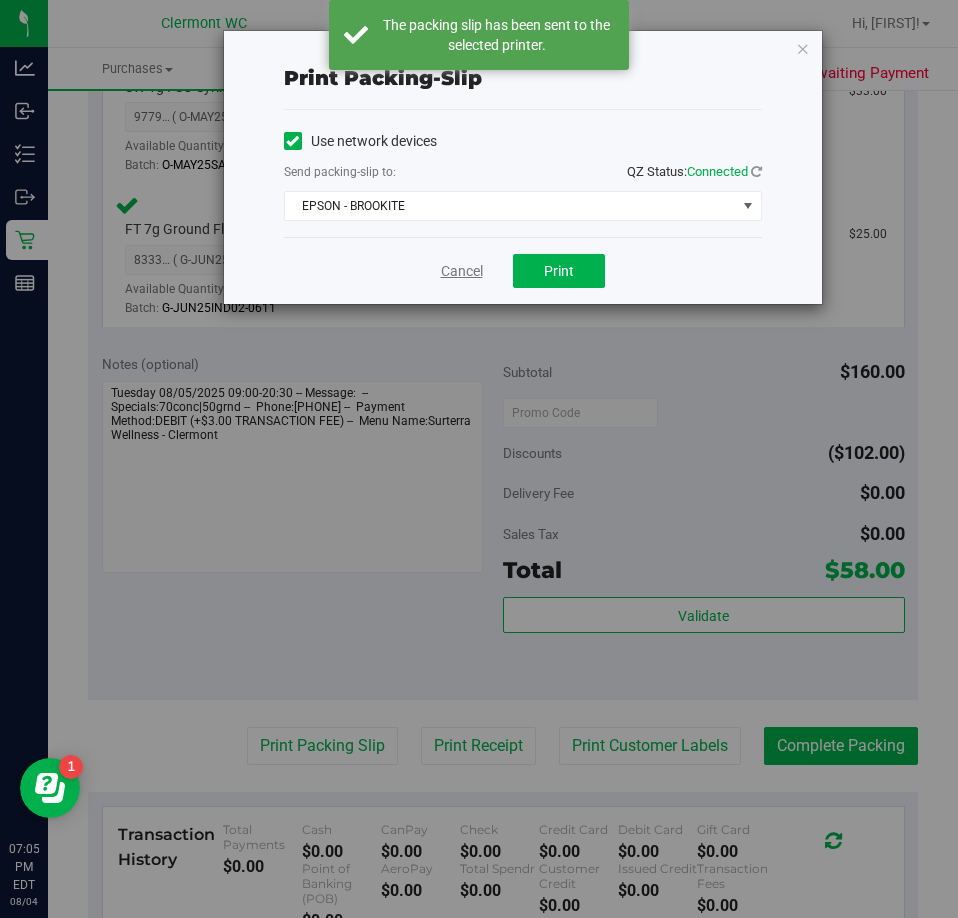click on "Cancel" at bounding box center (462, 271) 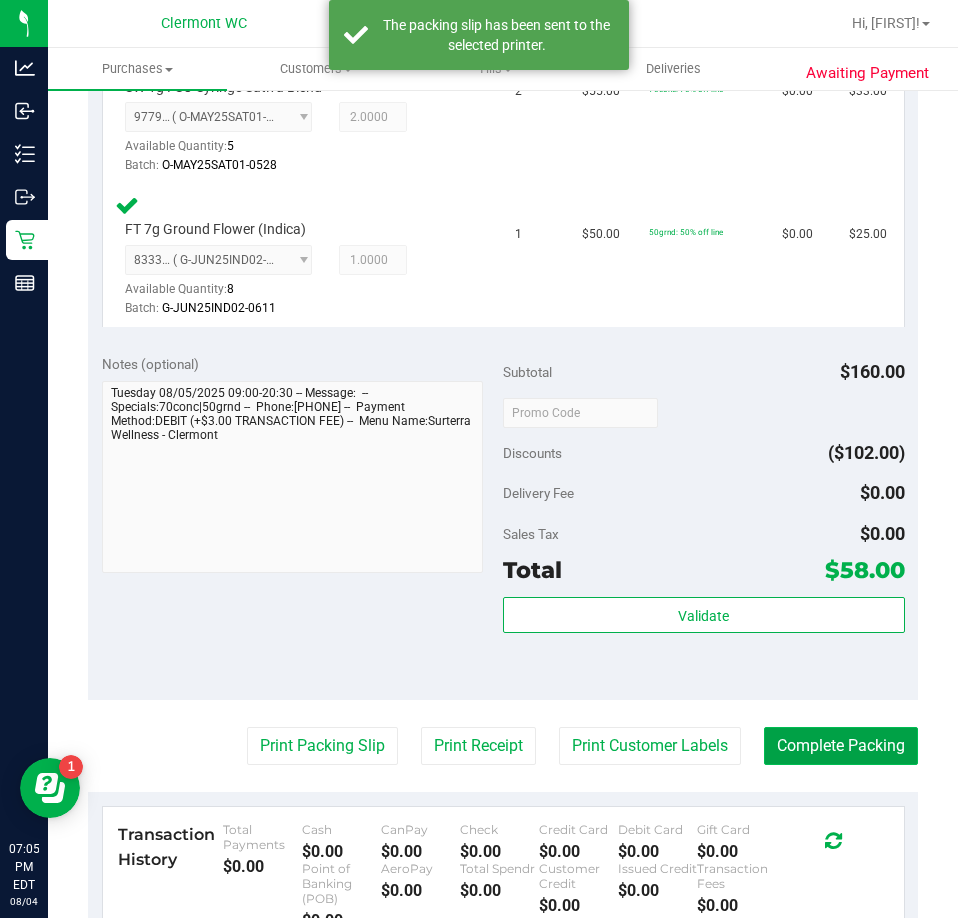 click on "Complete Packing" at bounding box center [841, 746] 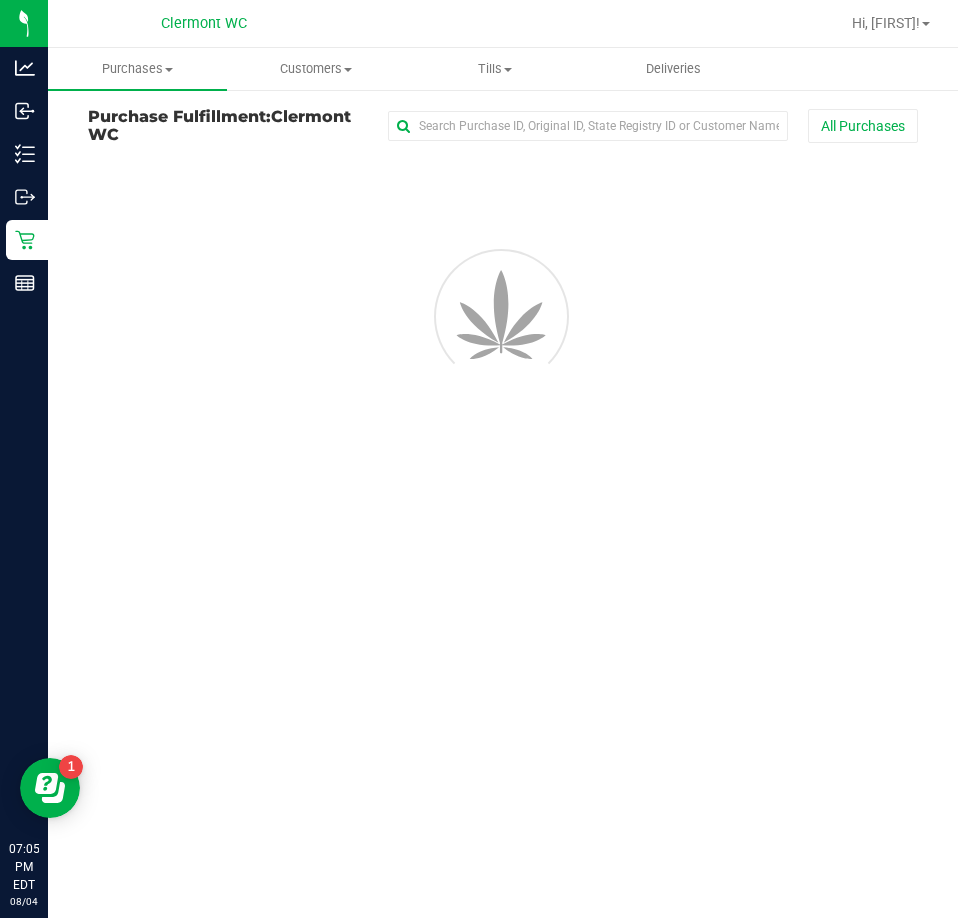 scroll, scrollTop: 0, scrollLeft: 0, axis: both 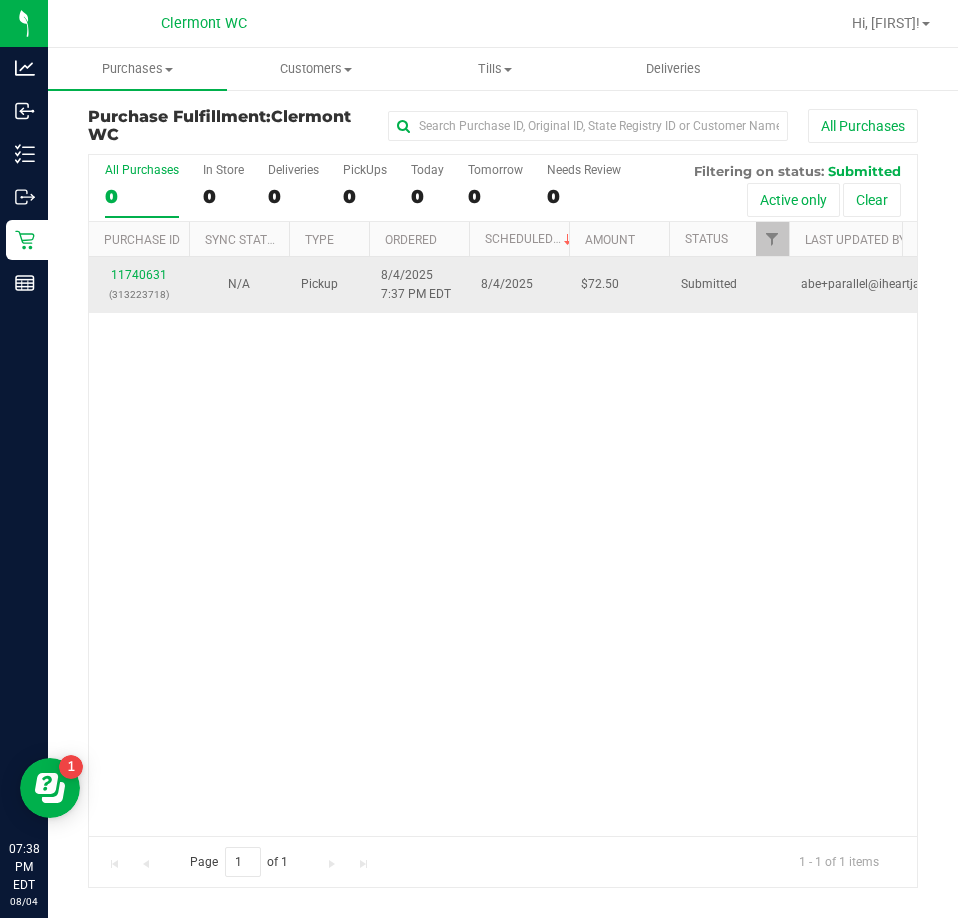 click on "11740631
(313223718)" at bounding box center (139, 285) 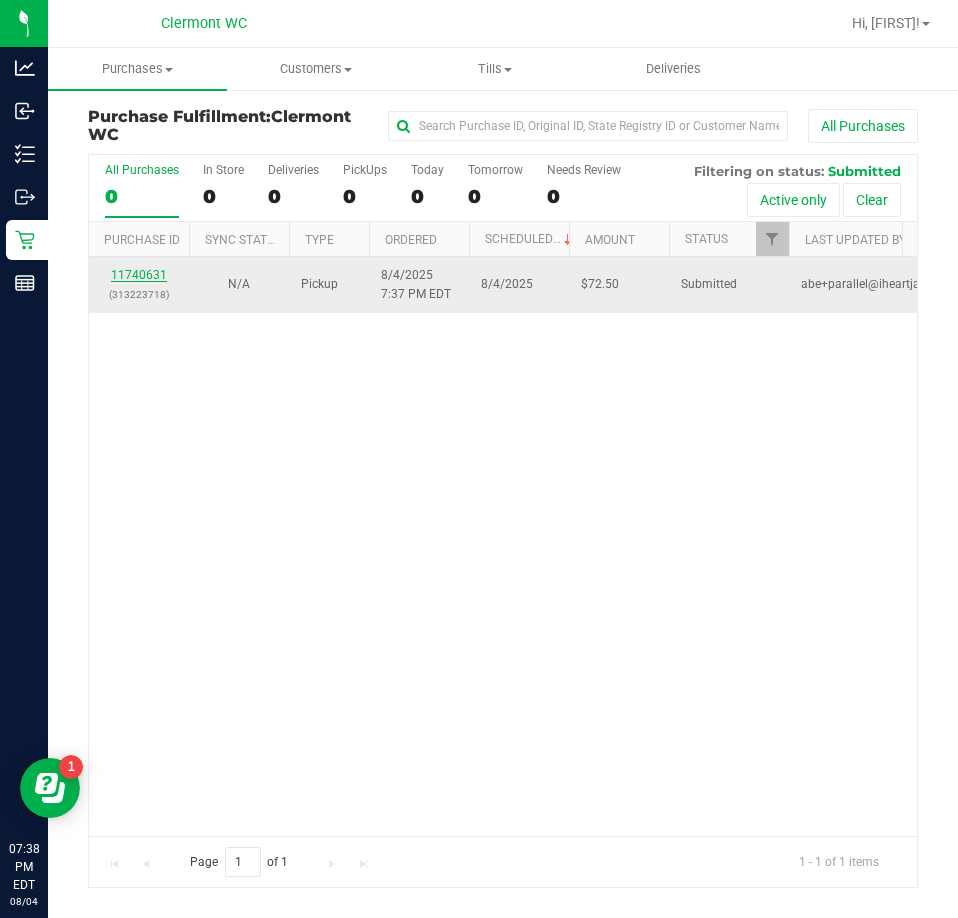 click on "11740631" at bounding box center [139, 275] 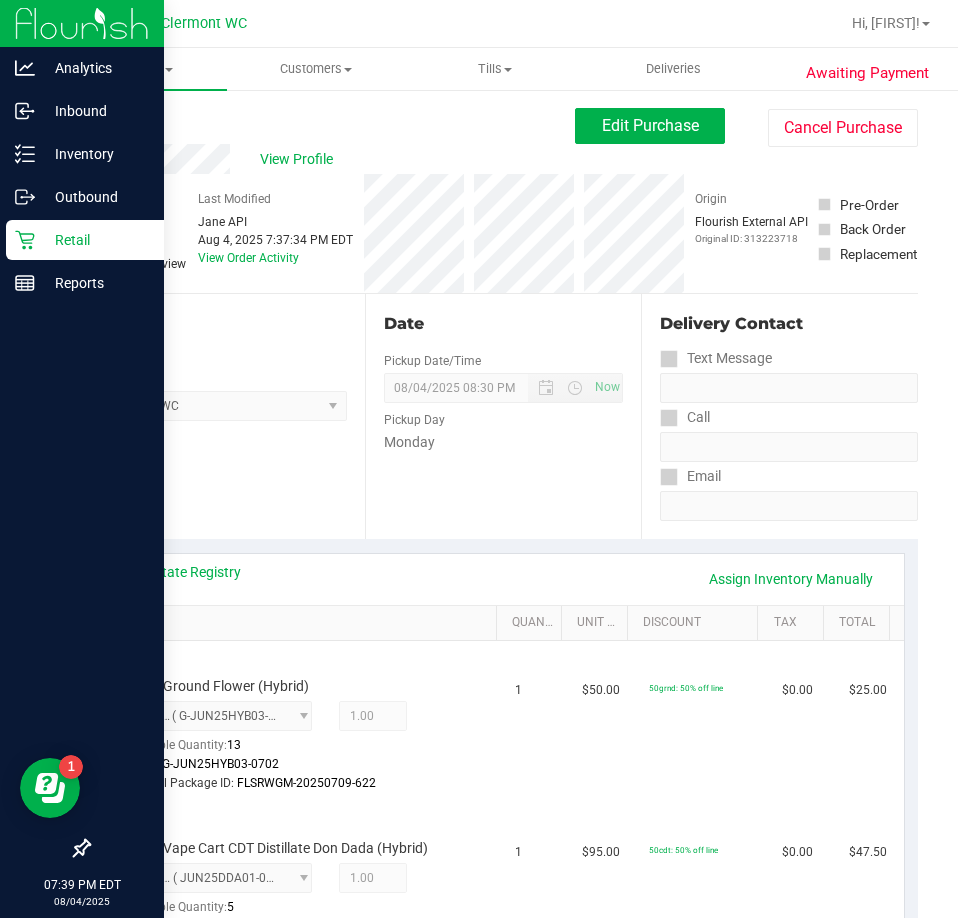 click on "Retail" at bounding box center [85, 240] 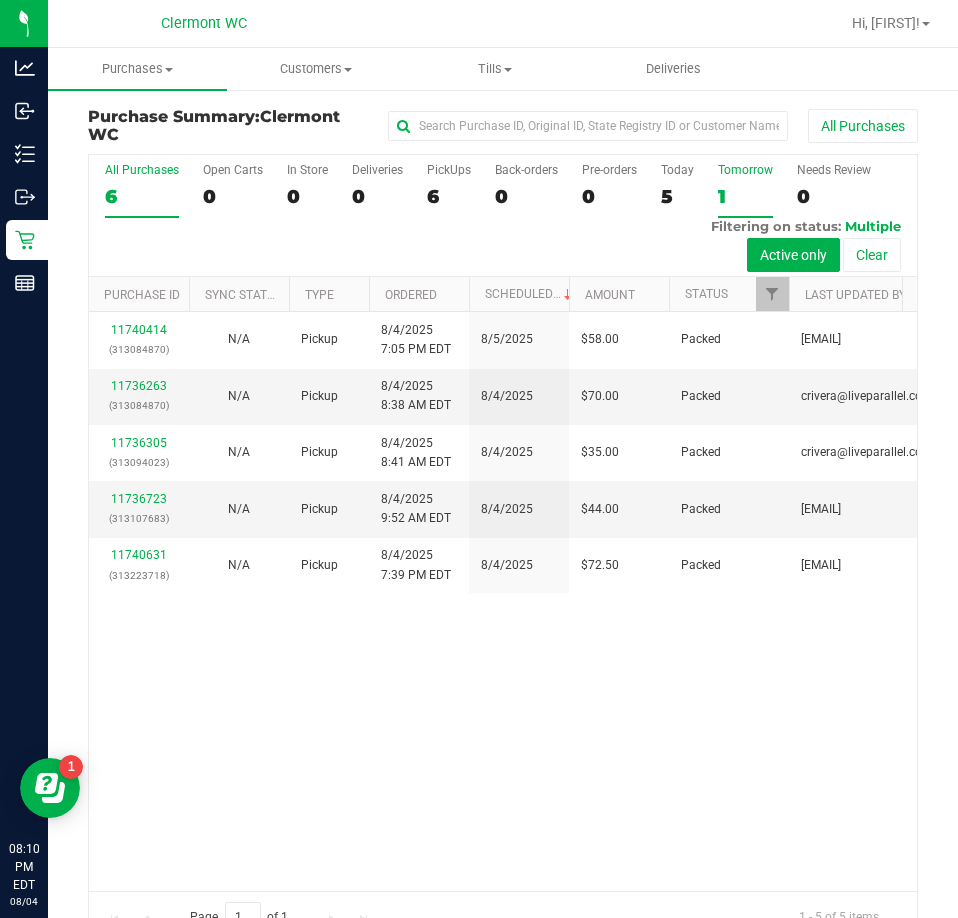 click on "Tomorrow" at bounding box center (745, 170) 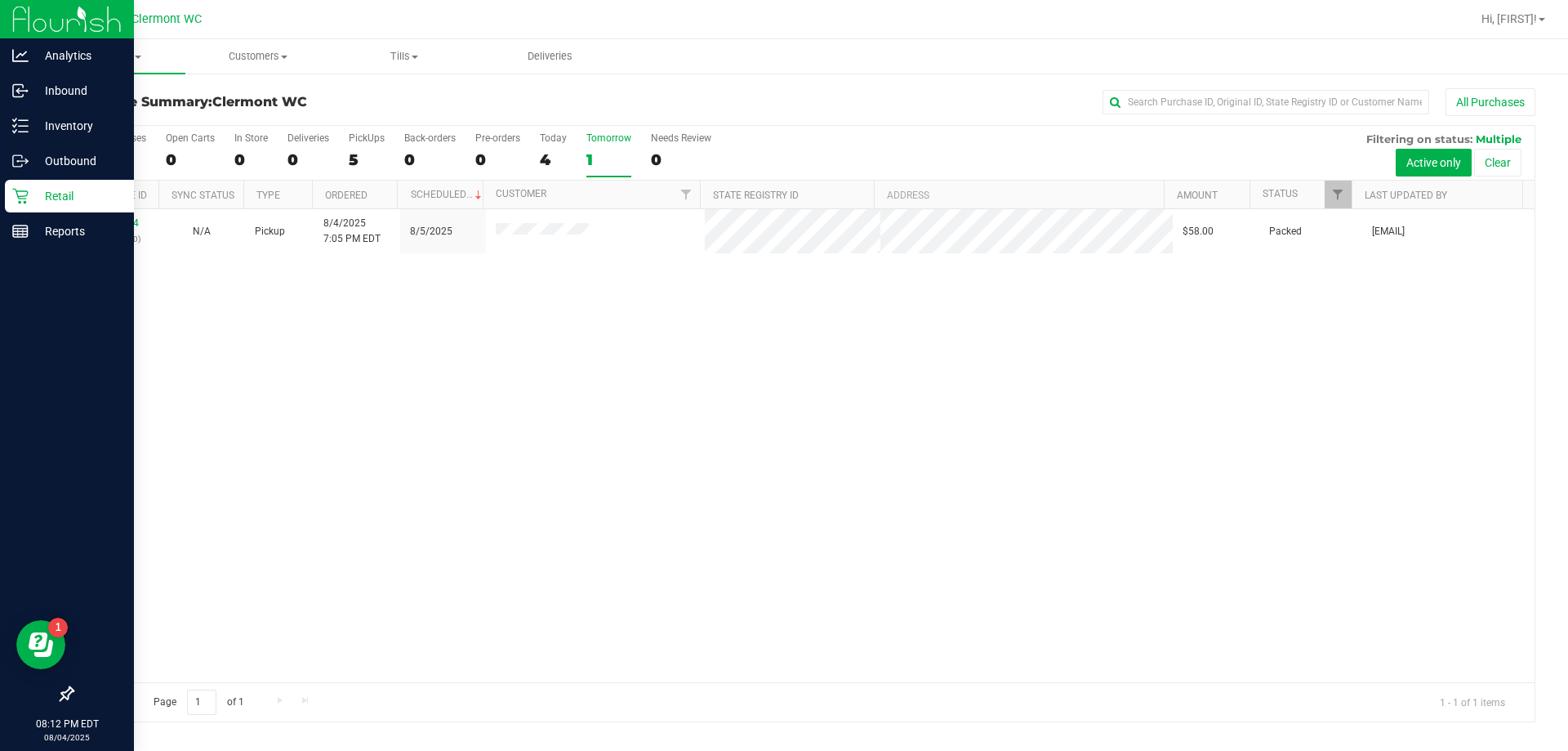 click 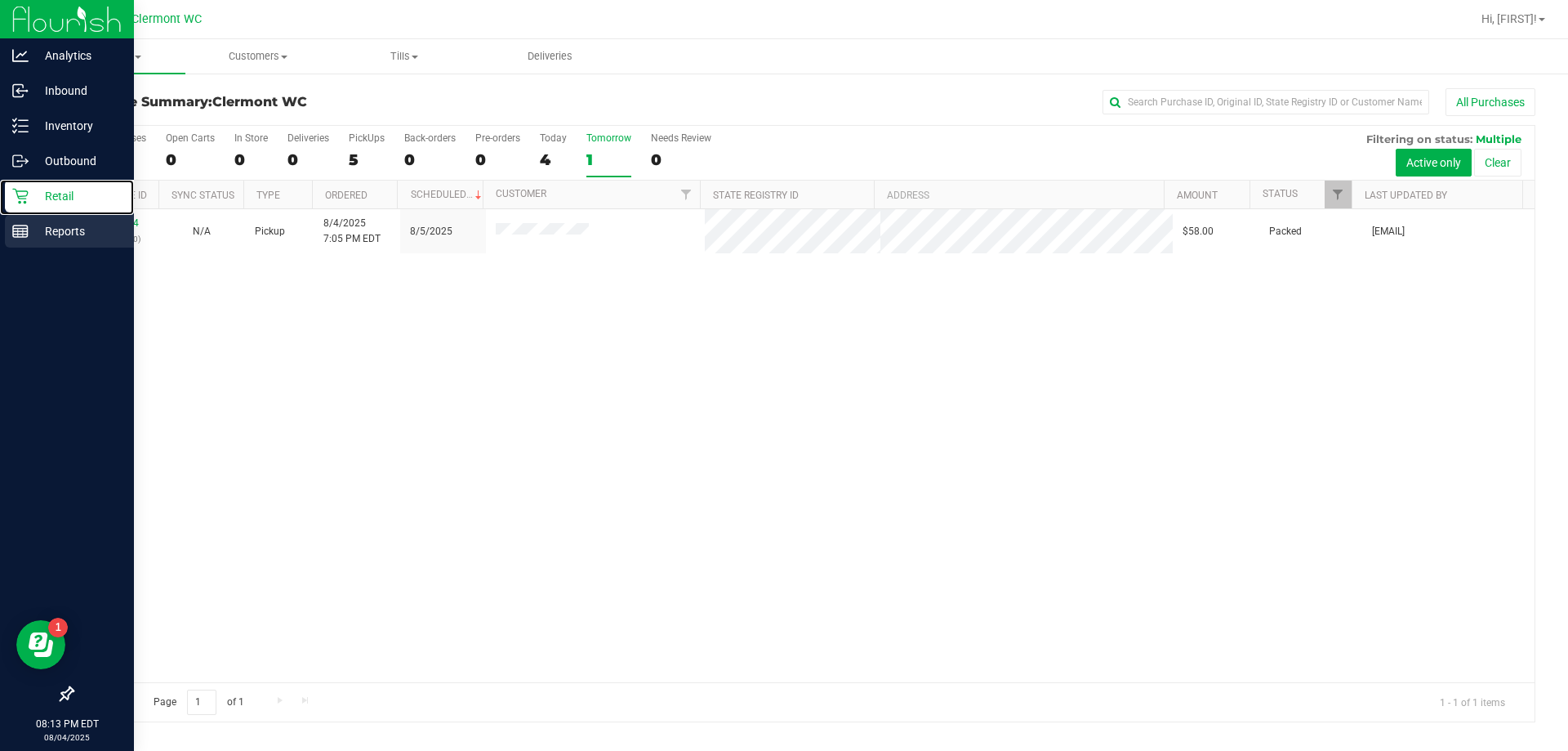click on "Reports" at bounding box center [69, 231] 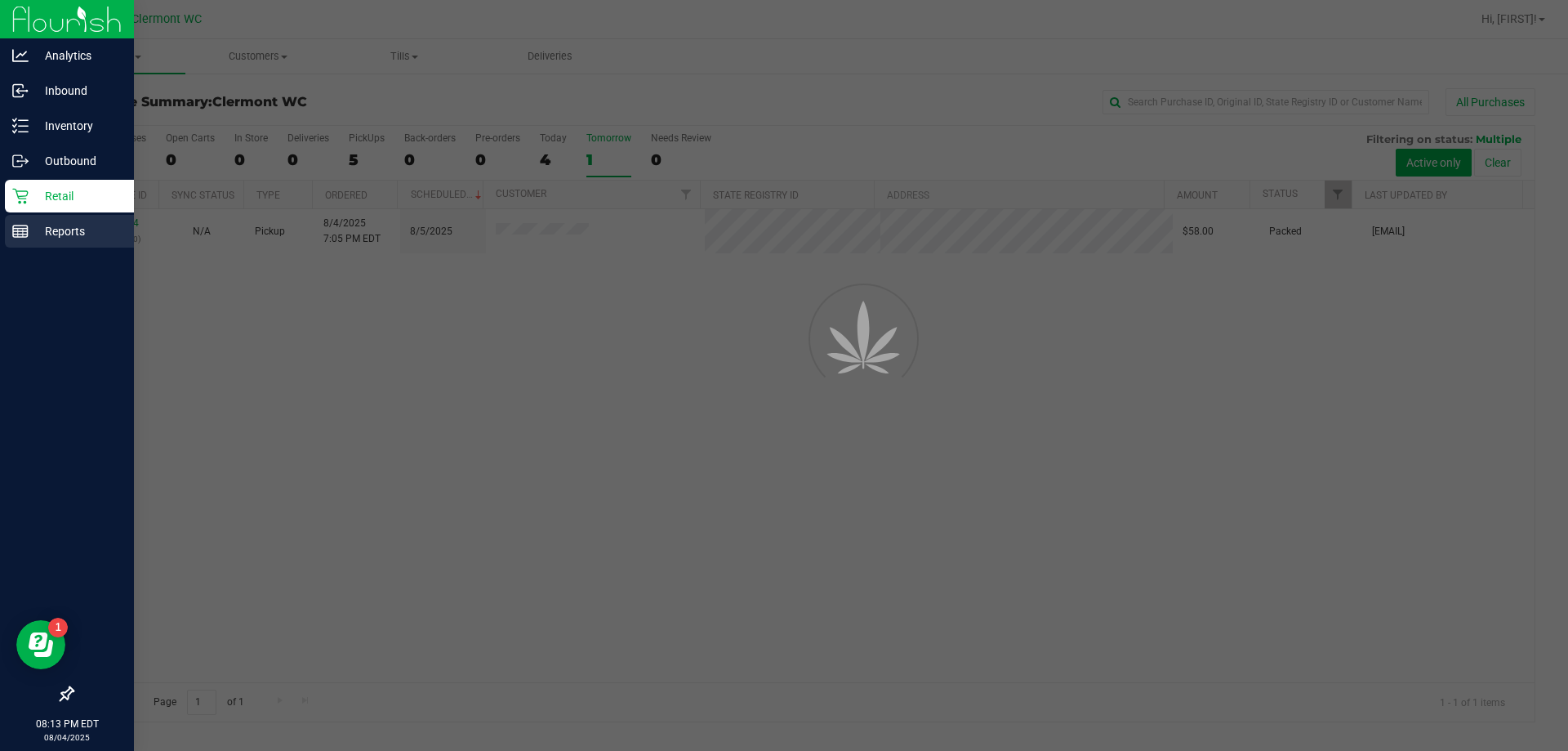 click on "Retail" at bounding box center [78, 196] 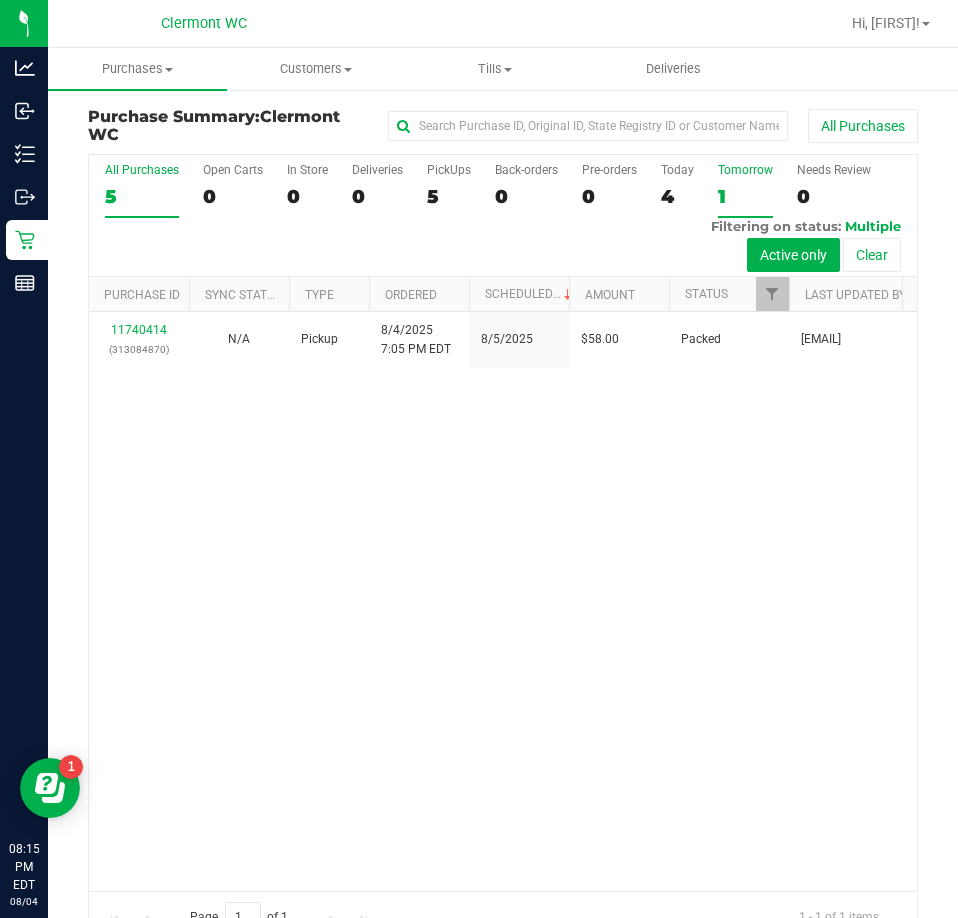 click on "All Purchases" at bounding box center (142, 170) 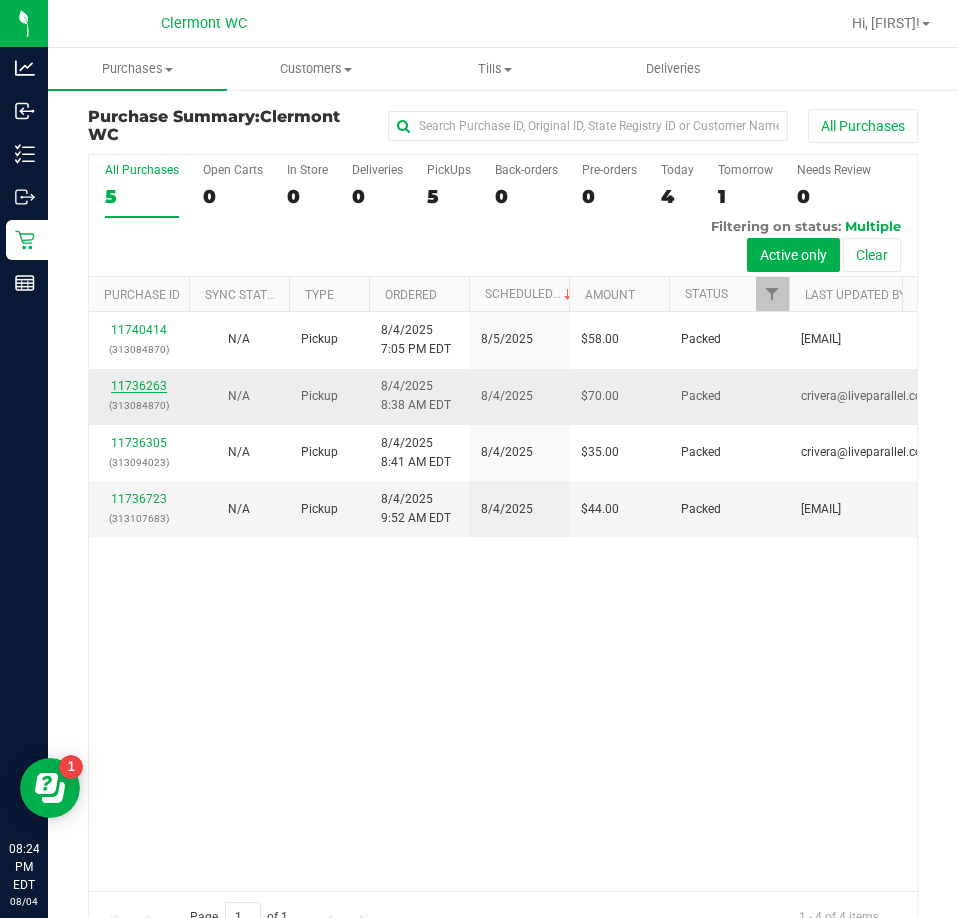 click on "11736263" at bounding box center [139, 386] 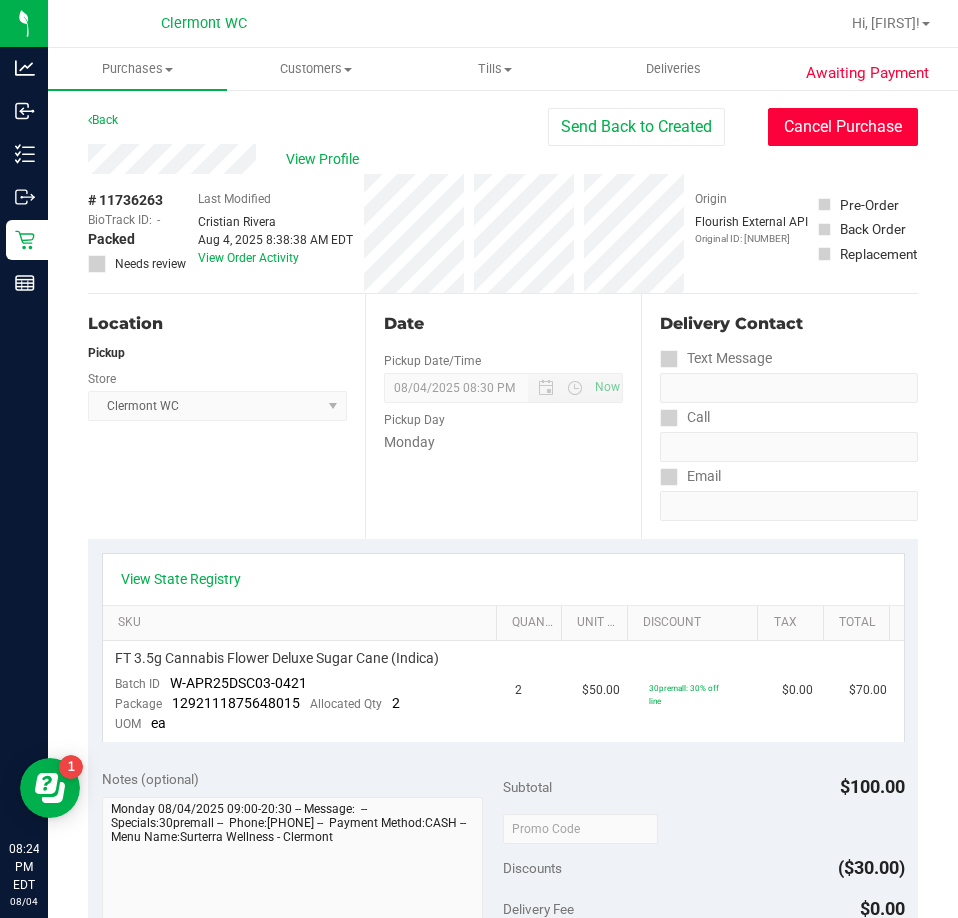 click on "Cancel Purchase" at bounding box center [843, 127] 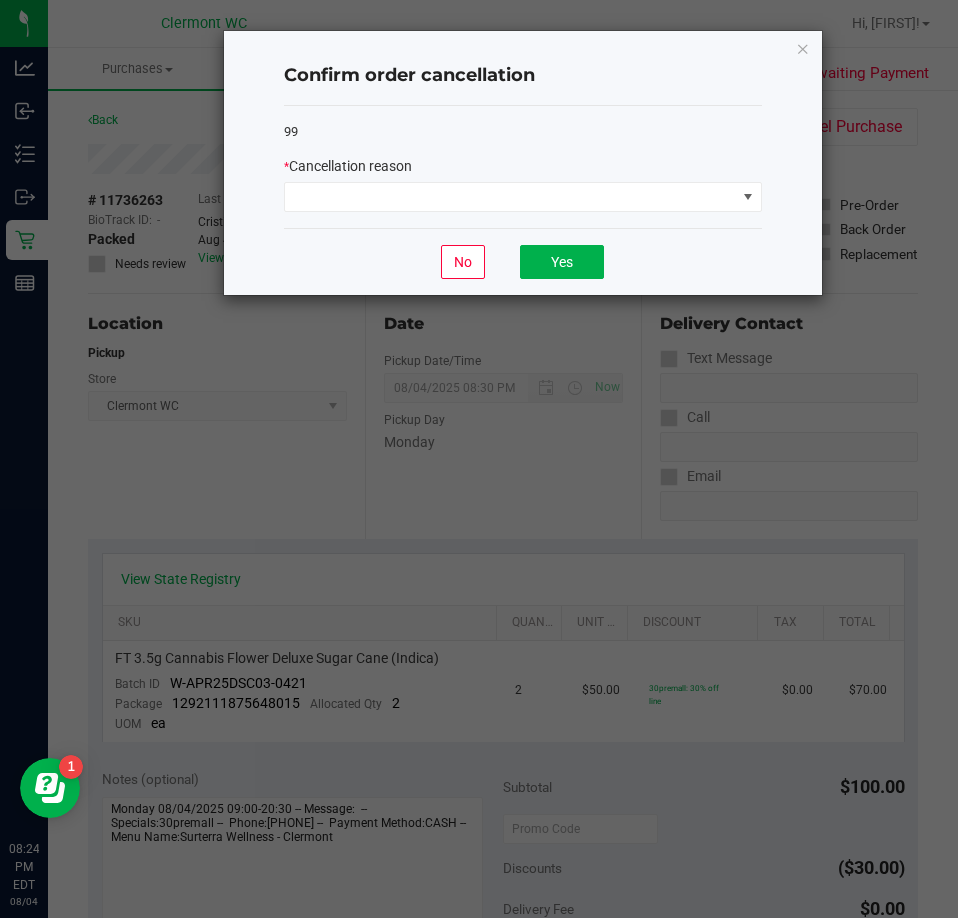click on "*   Cancellation reason" 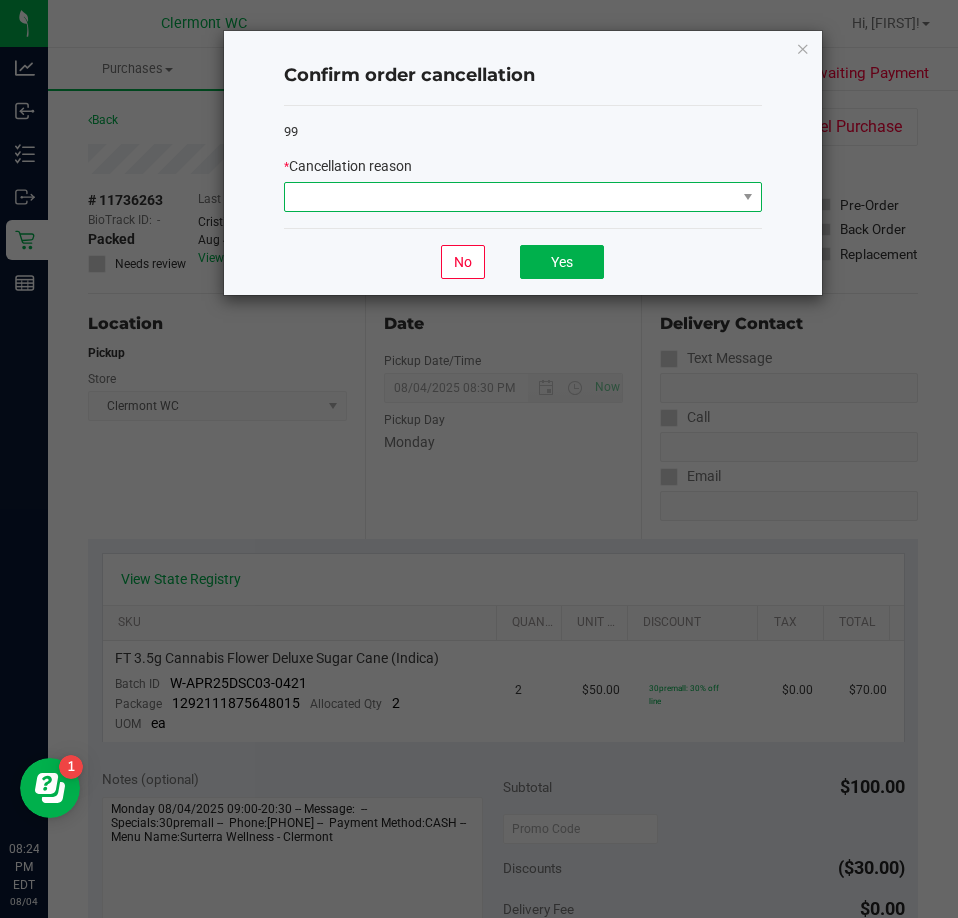 click at bounding box center [510, 197] 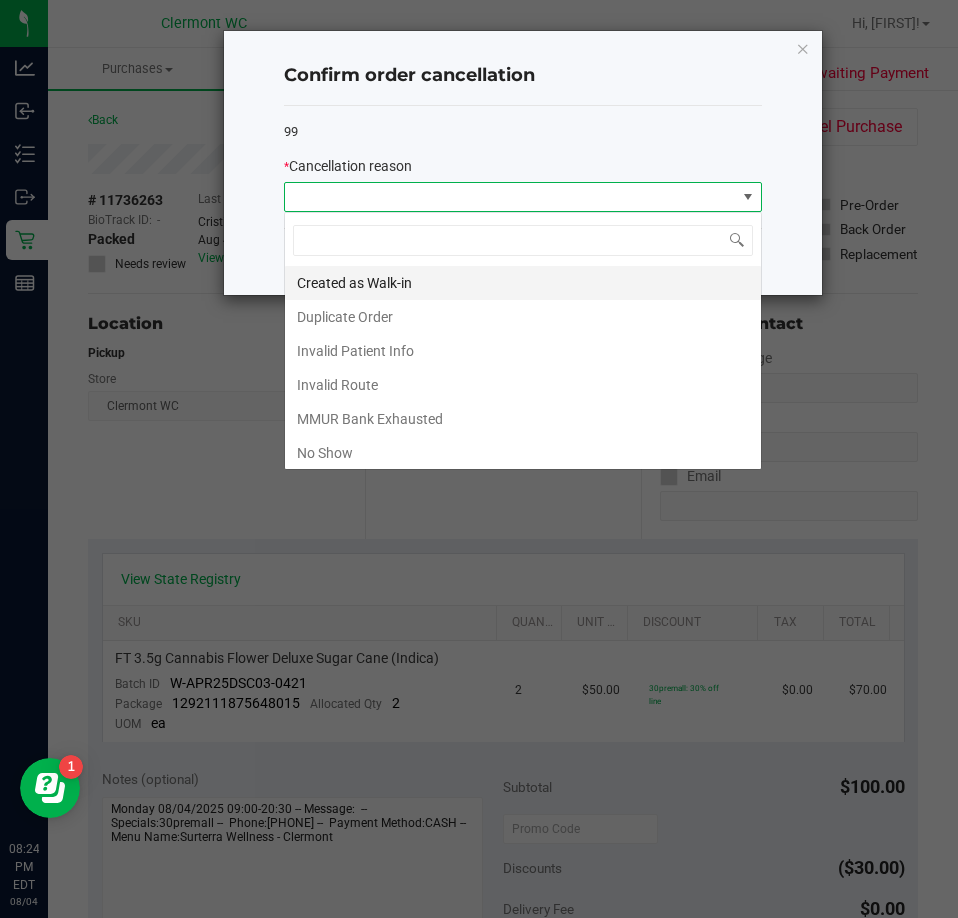scroll, scrollTop: 99970, scrollLeft: 99522, axis: both 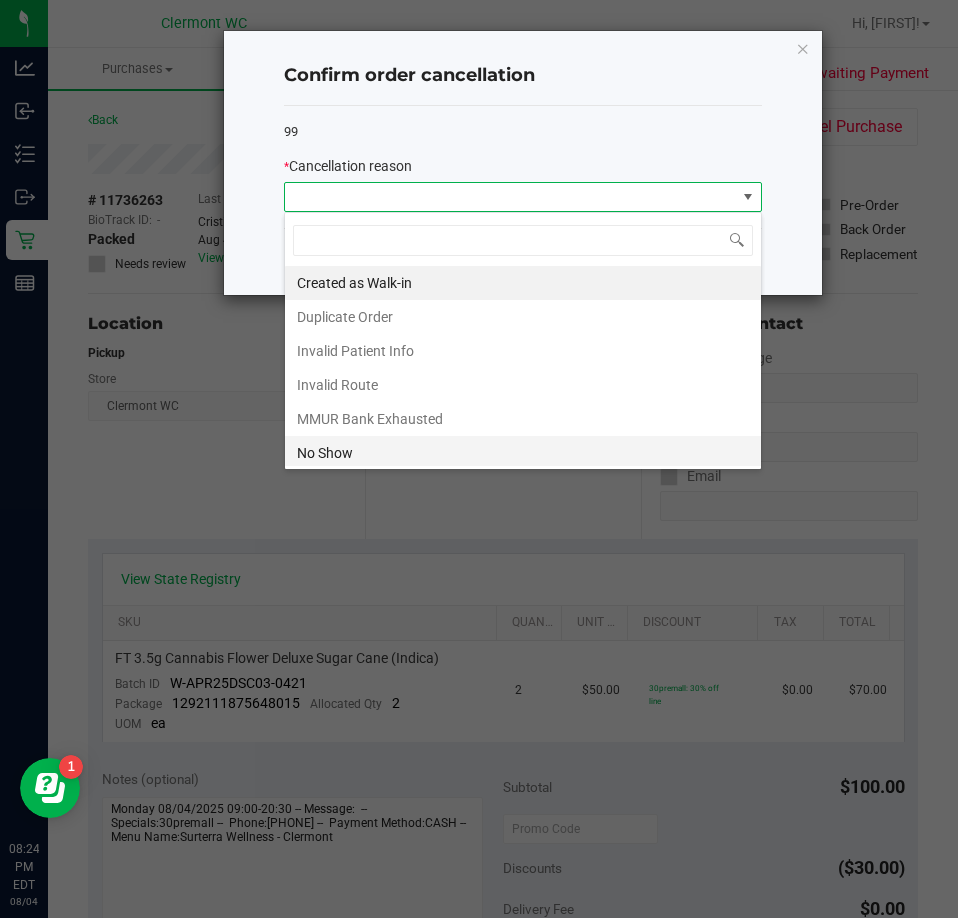 click on "No Show" at bounding box center (523, 453) 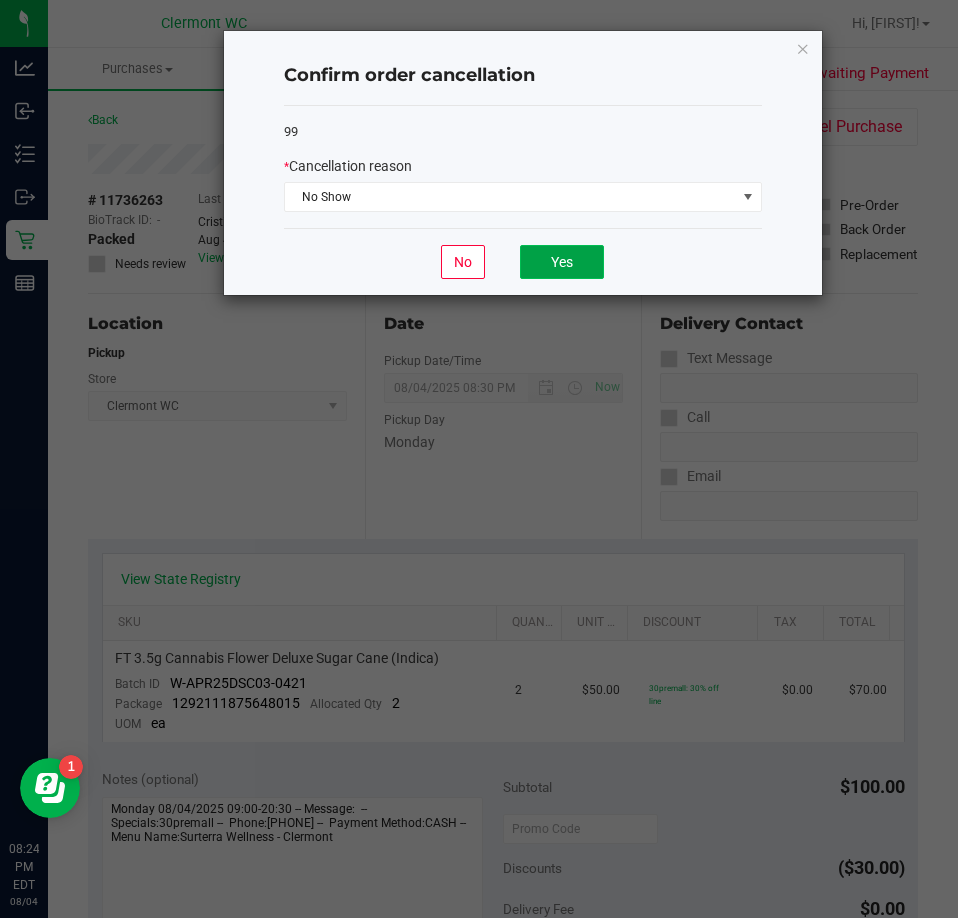 click on "Yes" 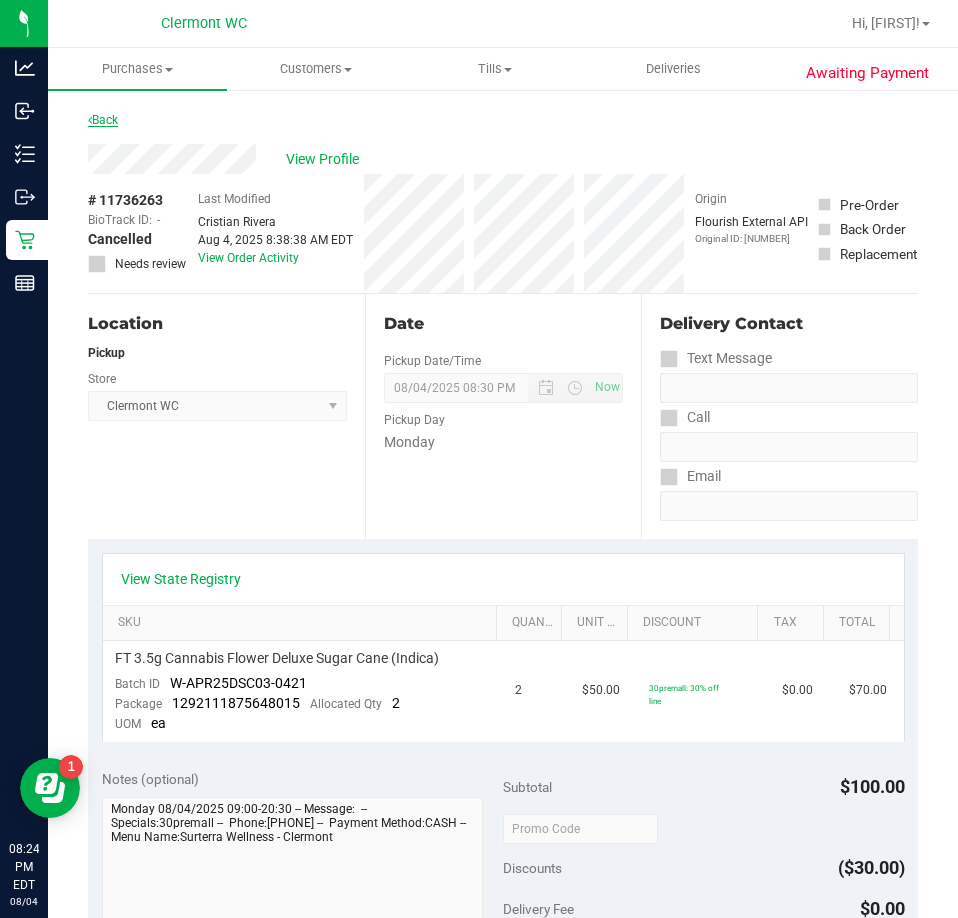 click on "Back" at bounding box center [103, 120] 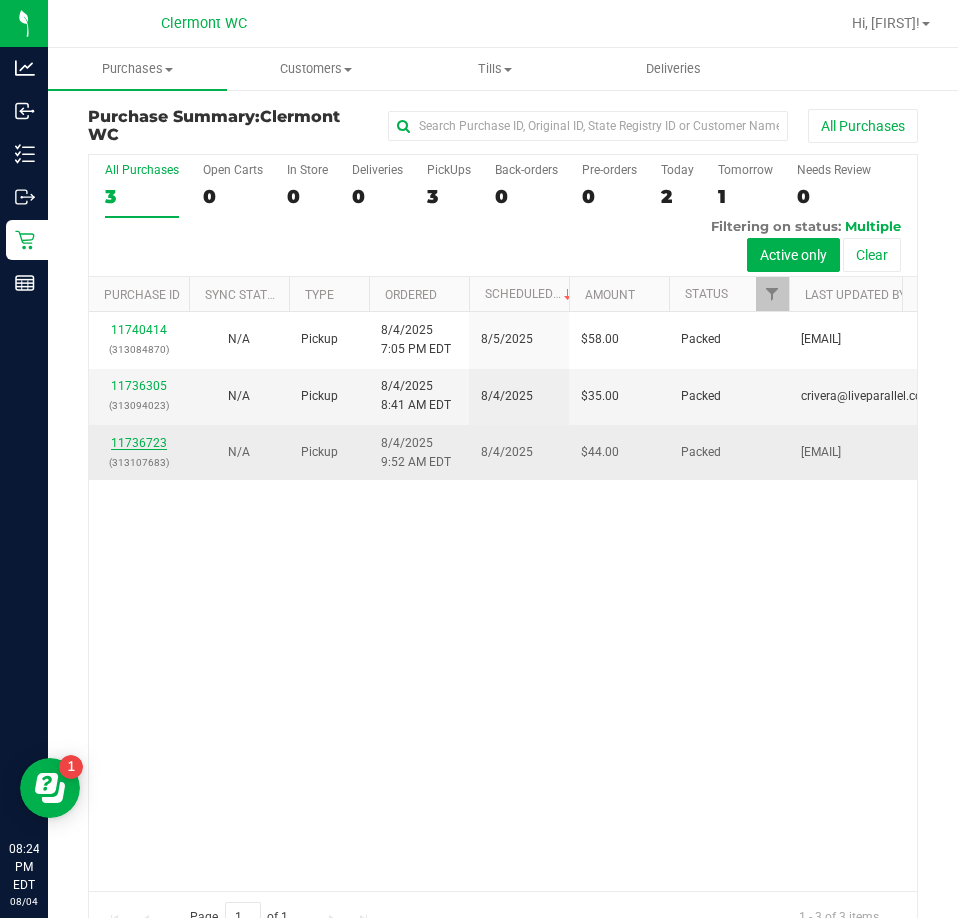 click on "11736723" at bounding box center (139, 443) 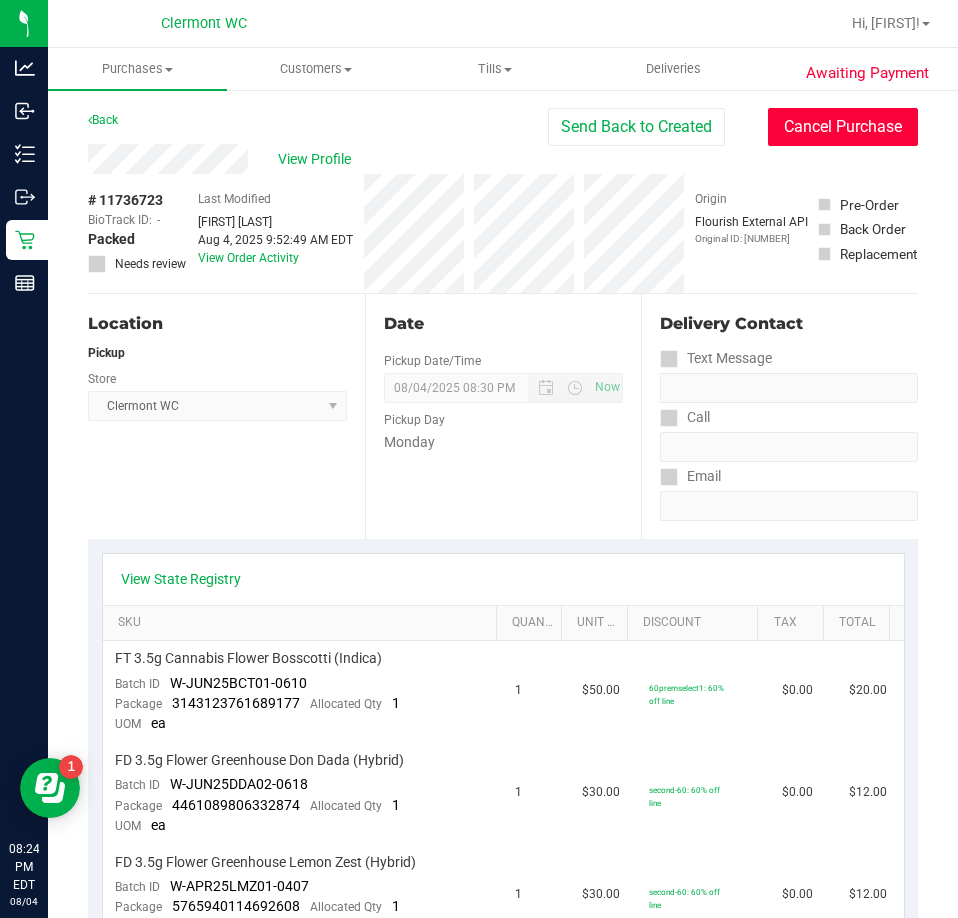 click on "Cancel Purchase" at bounding box center (843, 127) 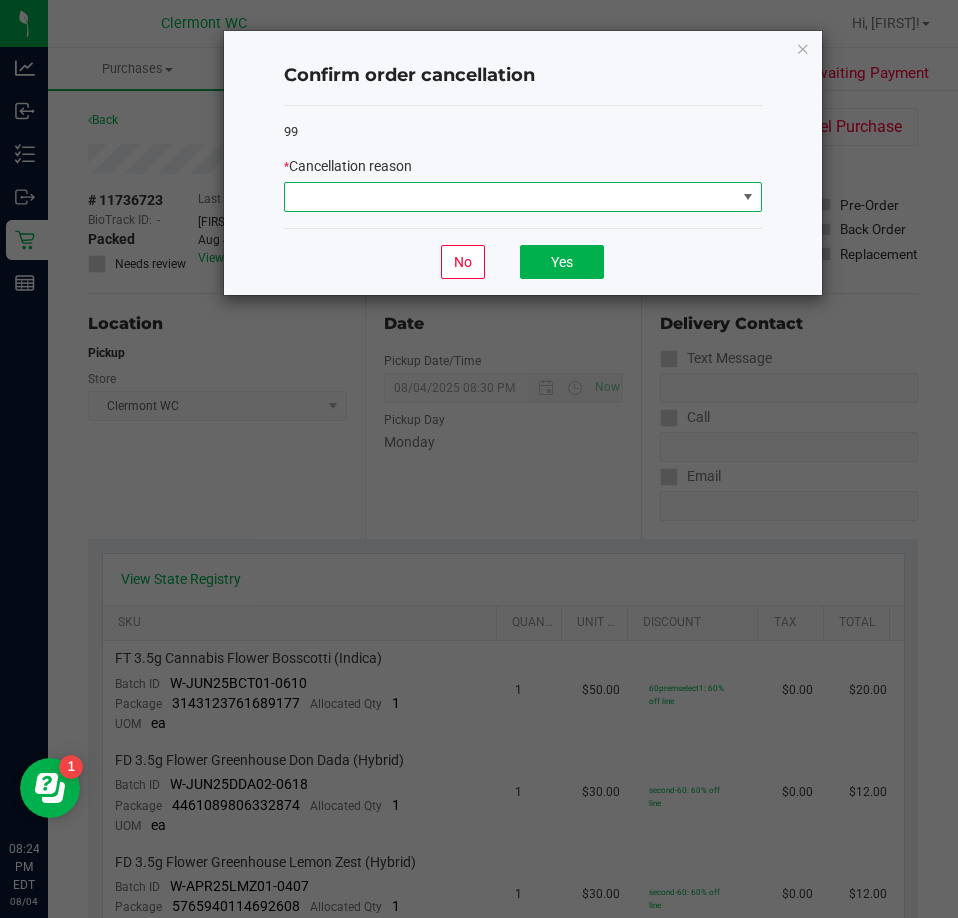 click at bounding box center (510, 197) 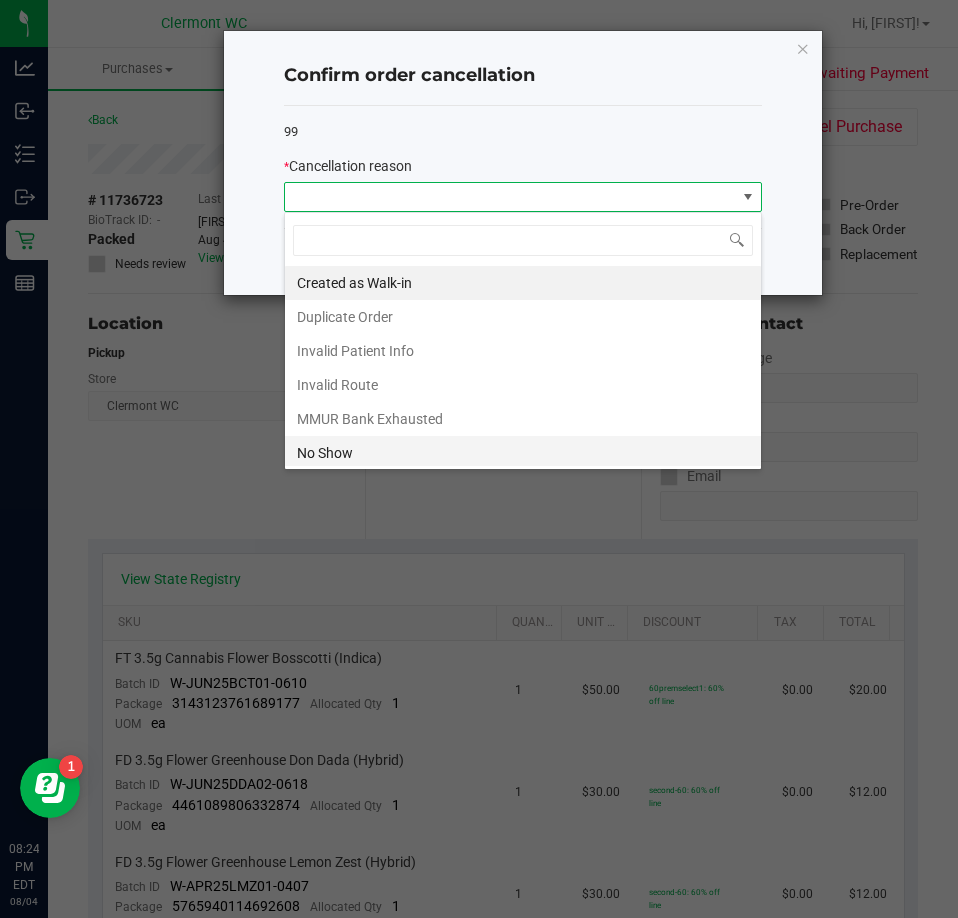 scroll, scrollTop: 99970, scrollLeft: 99522, axis: both 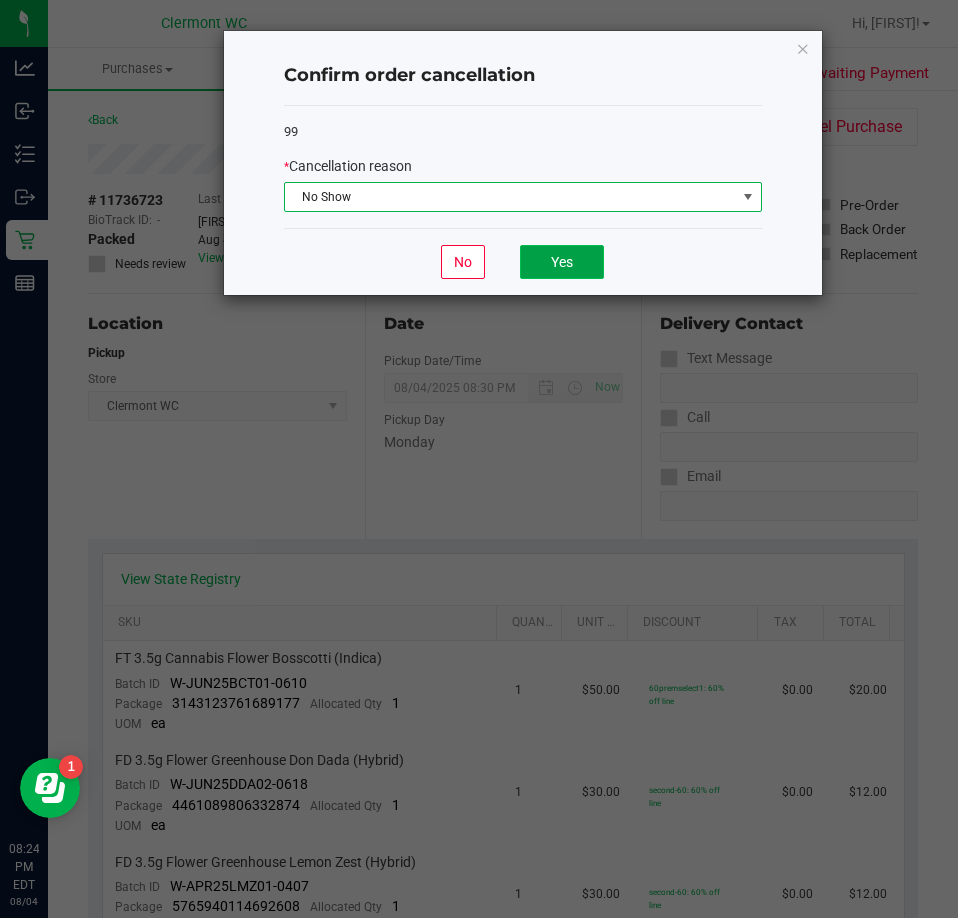 click on "Yes" 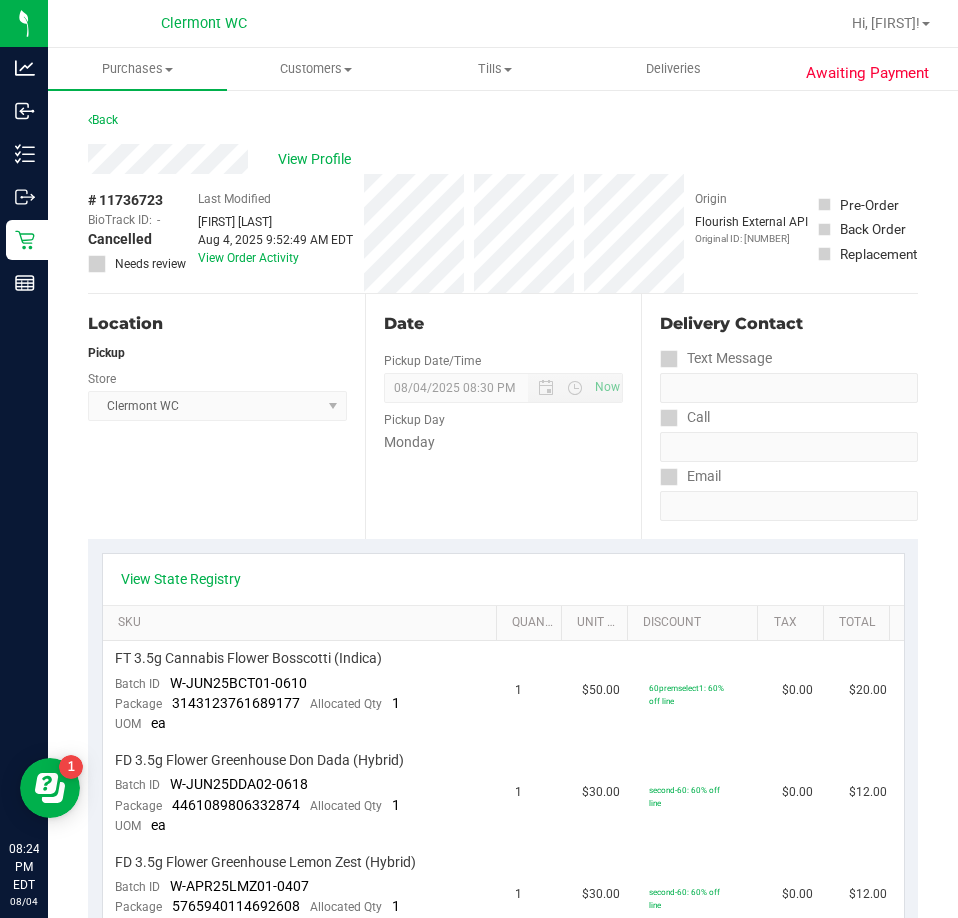 click on "Back" at bounding box center (103, 120) 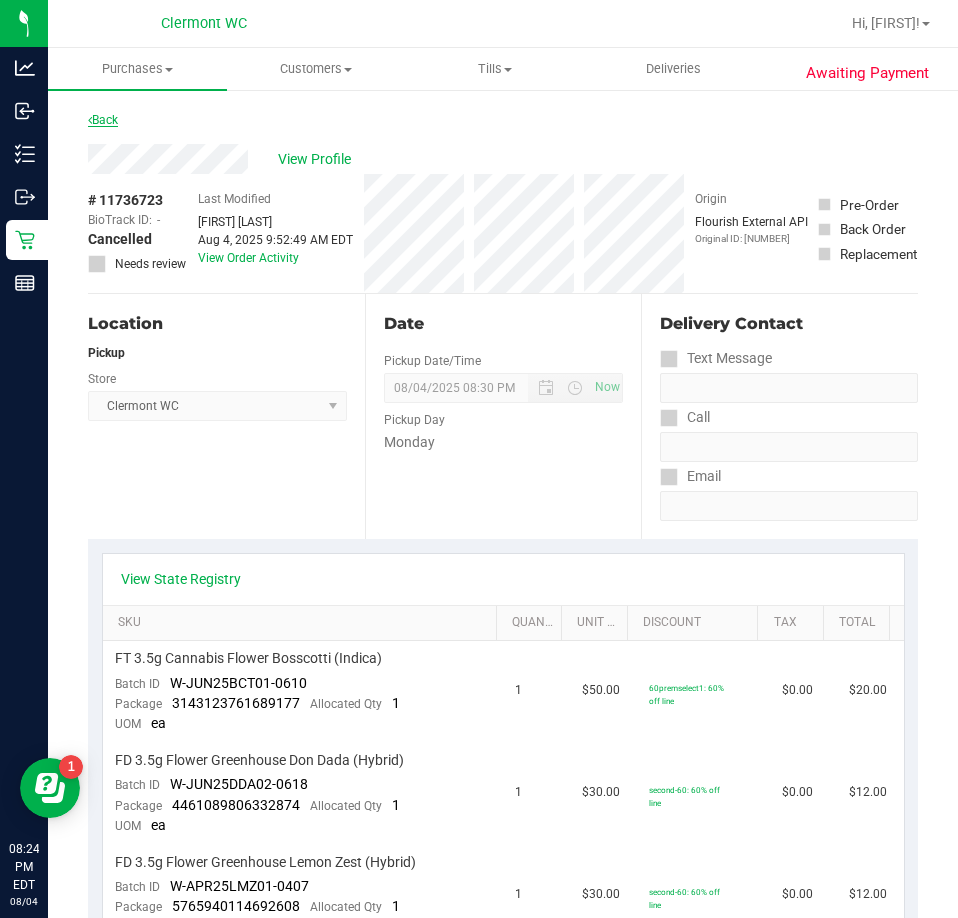 click on "Back" at bounding box center [103, 120] 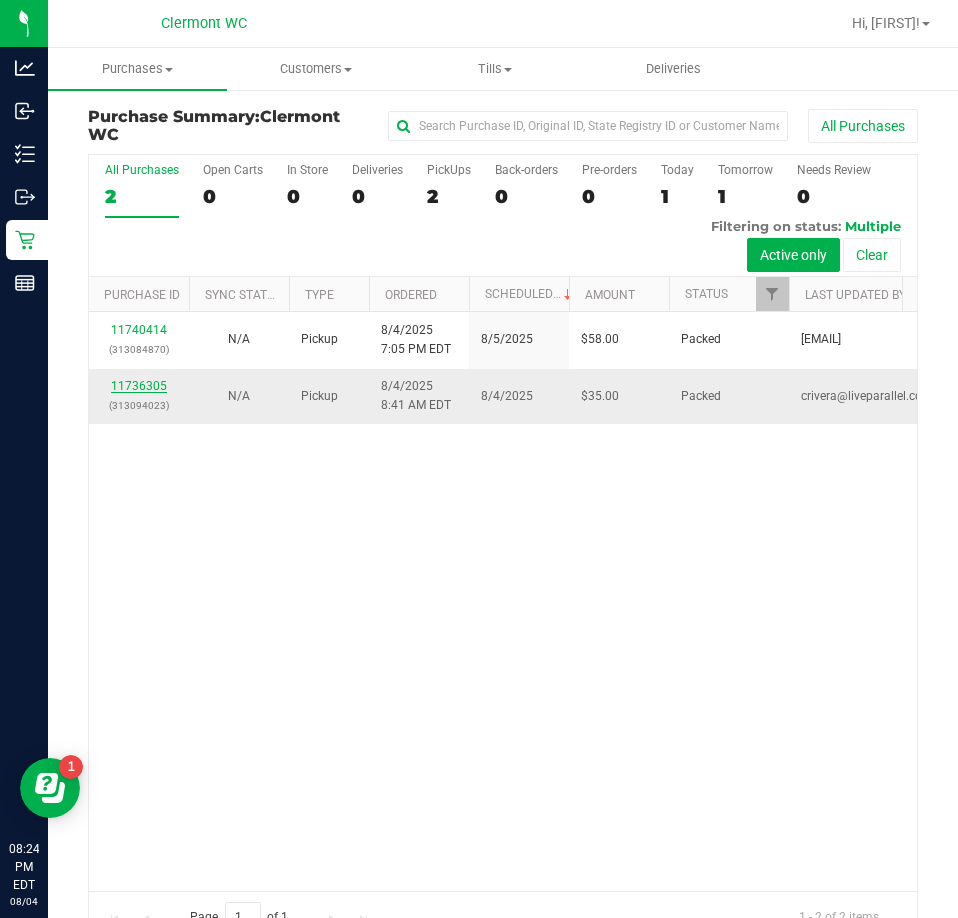 click on "11736305" at bounding box center (139, 386) 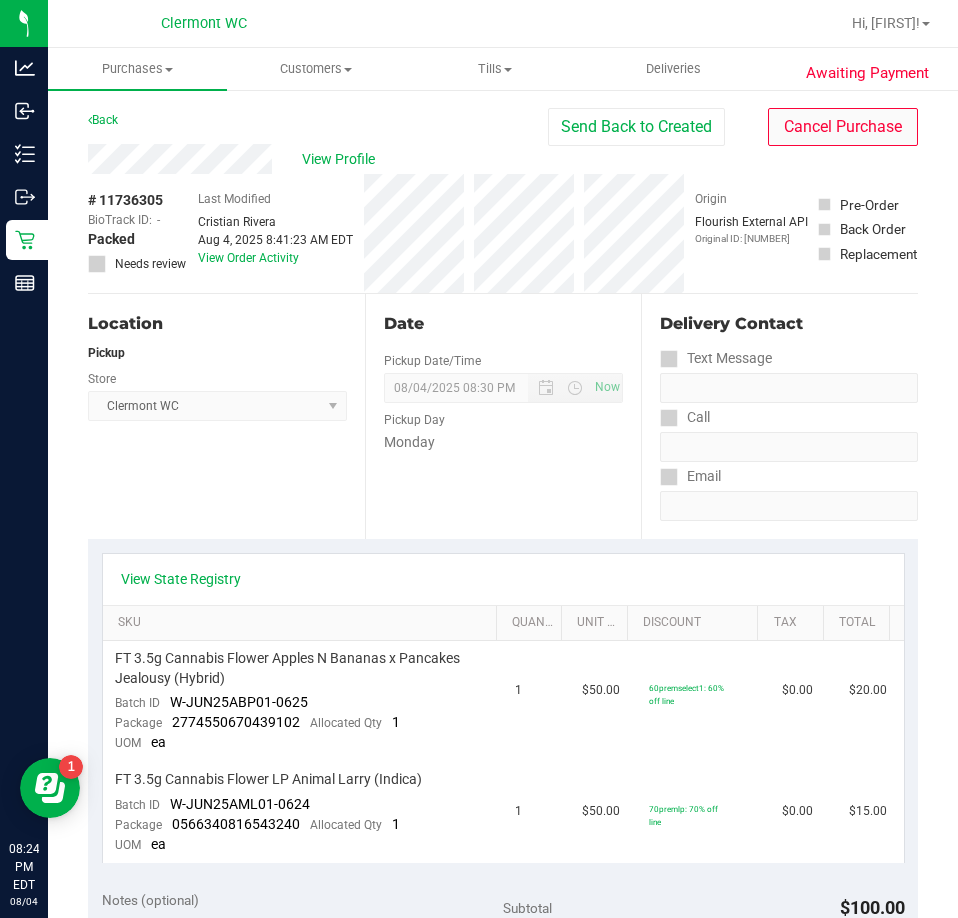 drag, startPoint x: 823, startPoint y: 160, endPoint x: 823, endPoint y: 139, distance: 21 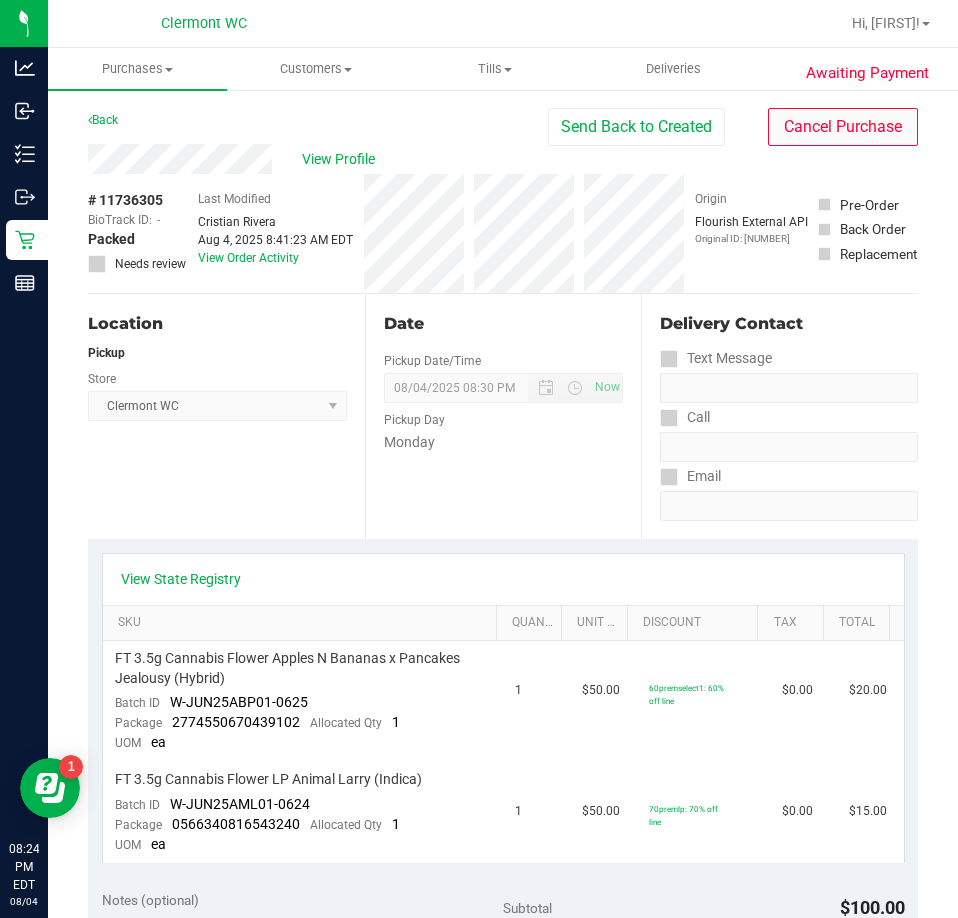 click on "View Profile
# 11736305
BioTrack ID:
-
Packed
Needs review
Last Modified
Cristian Rivera
Aug 4, 2025 8:41:23 AM EDT
View Order Activity
Origin
Flourish External API" at bounding box center (503, 219) 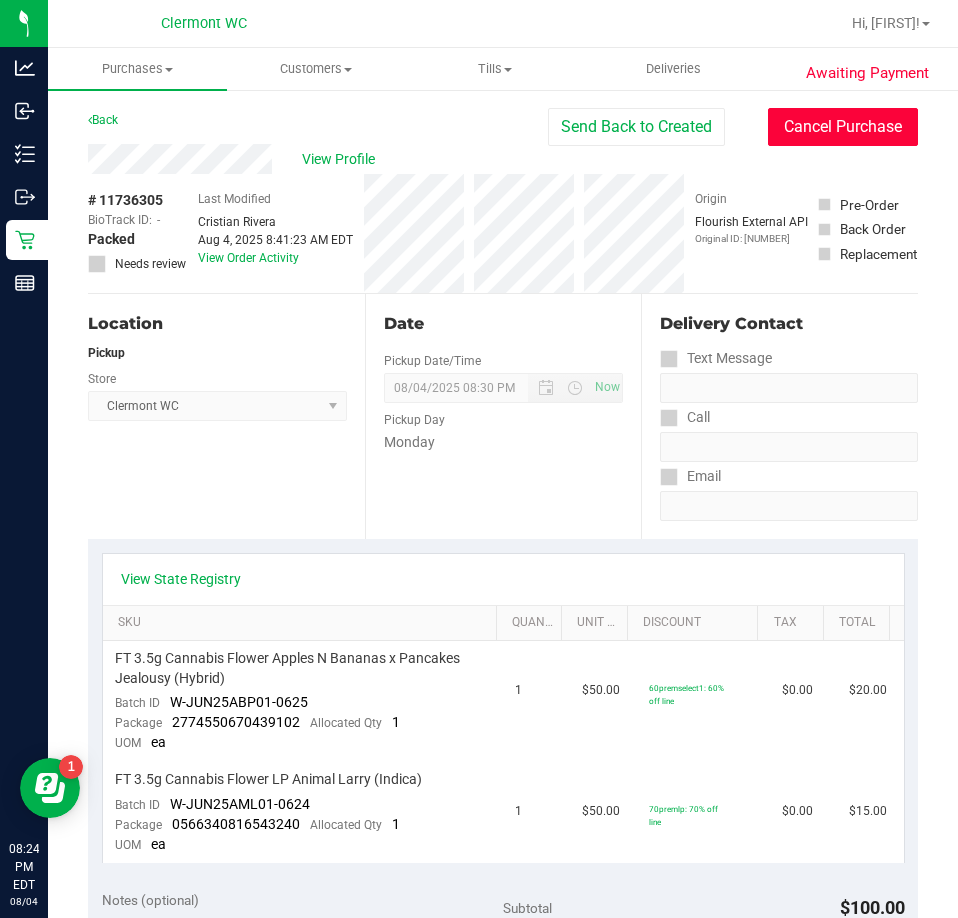 click on "Cancel Purchase" at bounding box center [843, 127] 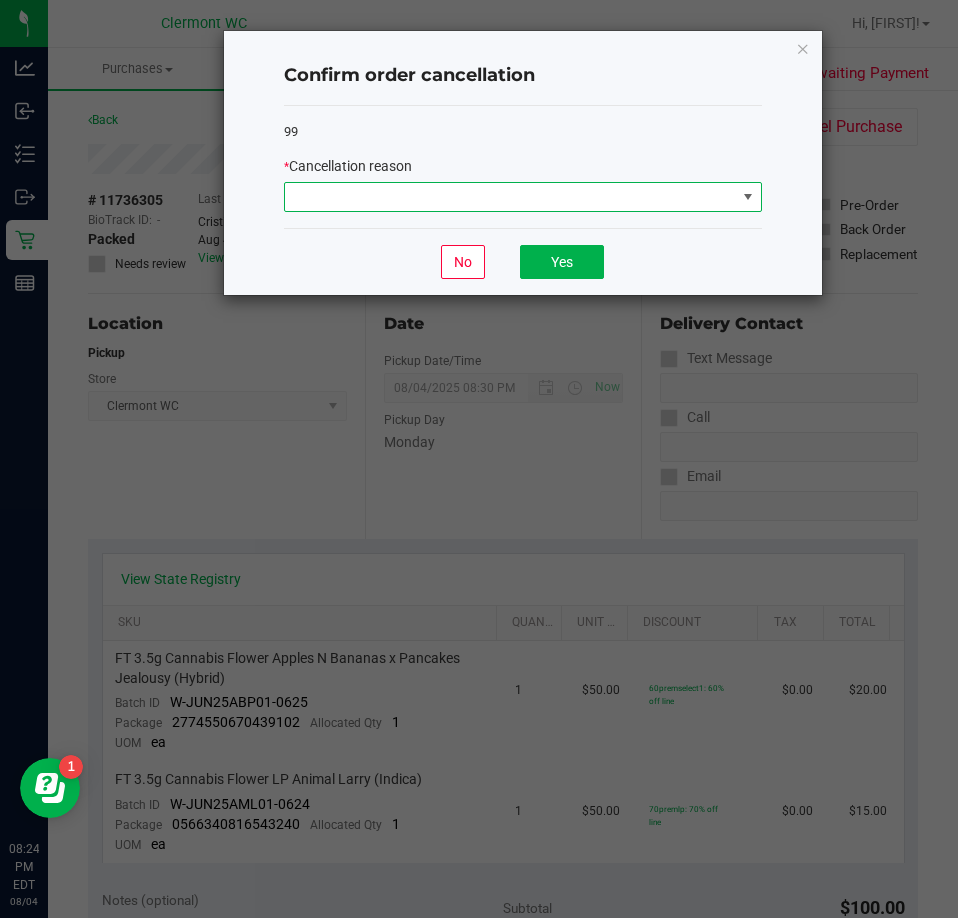 click at bounding box center (510, 197) 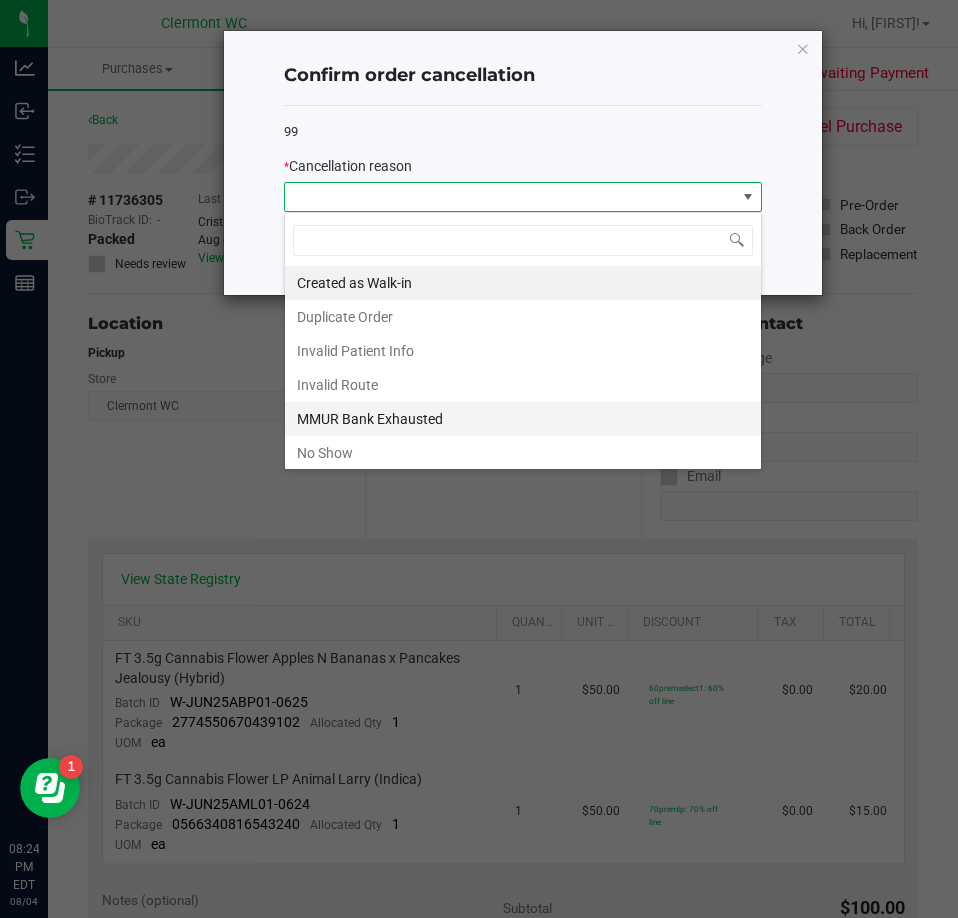 scroll, scrollTop: 99970, scrollLeft: 99522, axis: both 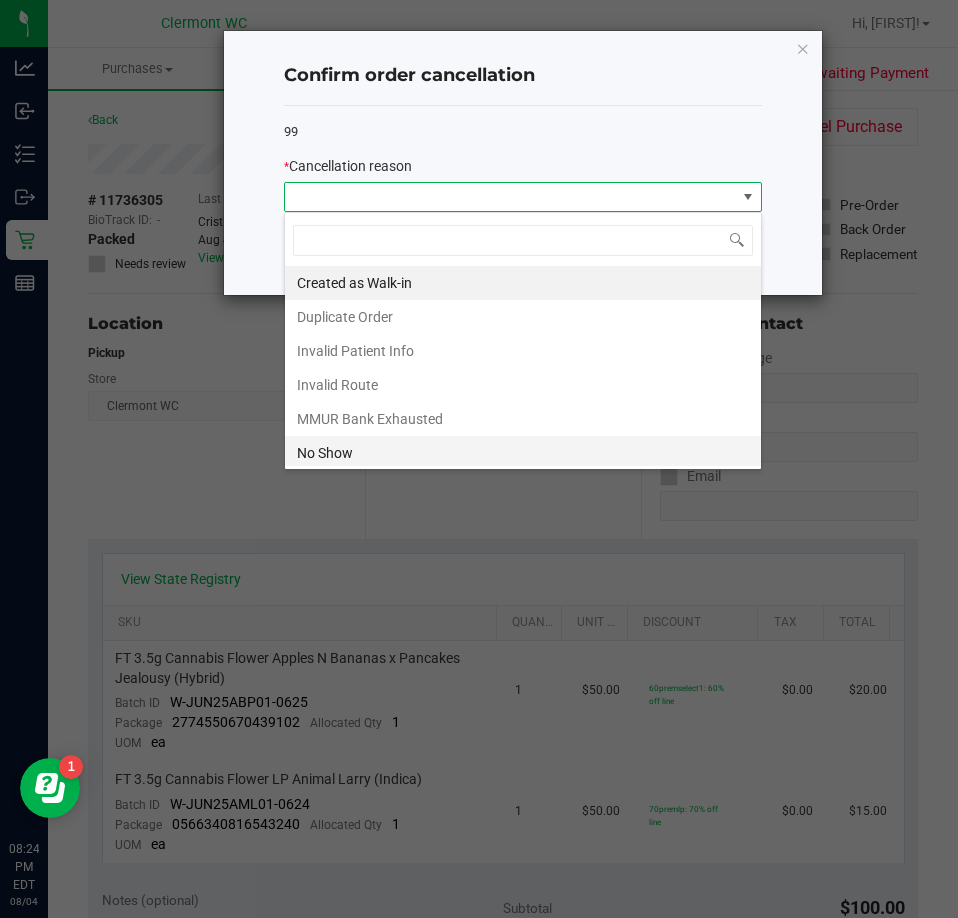 click on "No Show" at bounding box center (523, 453) 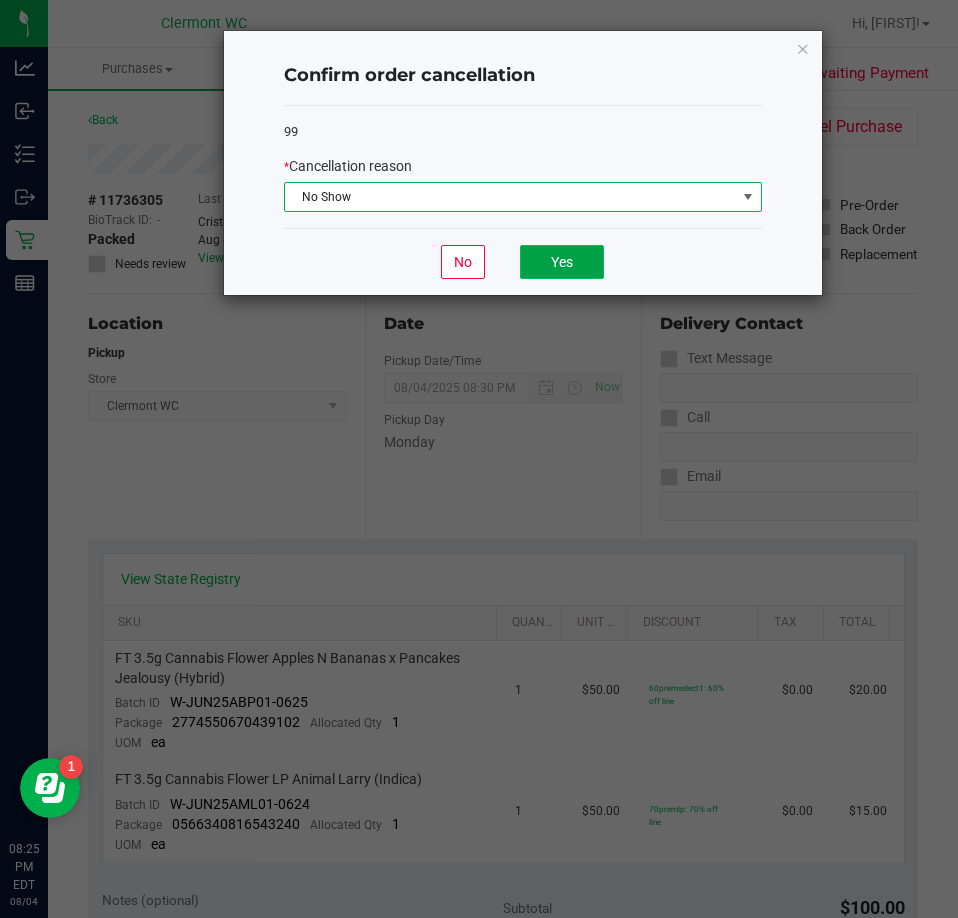 click on "Yes" 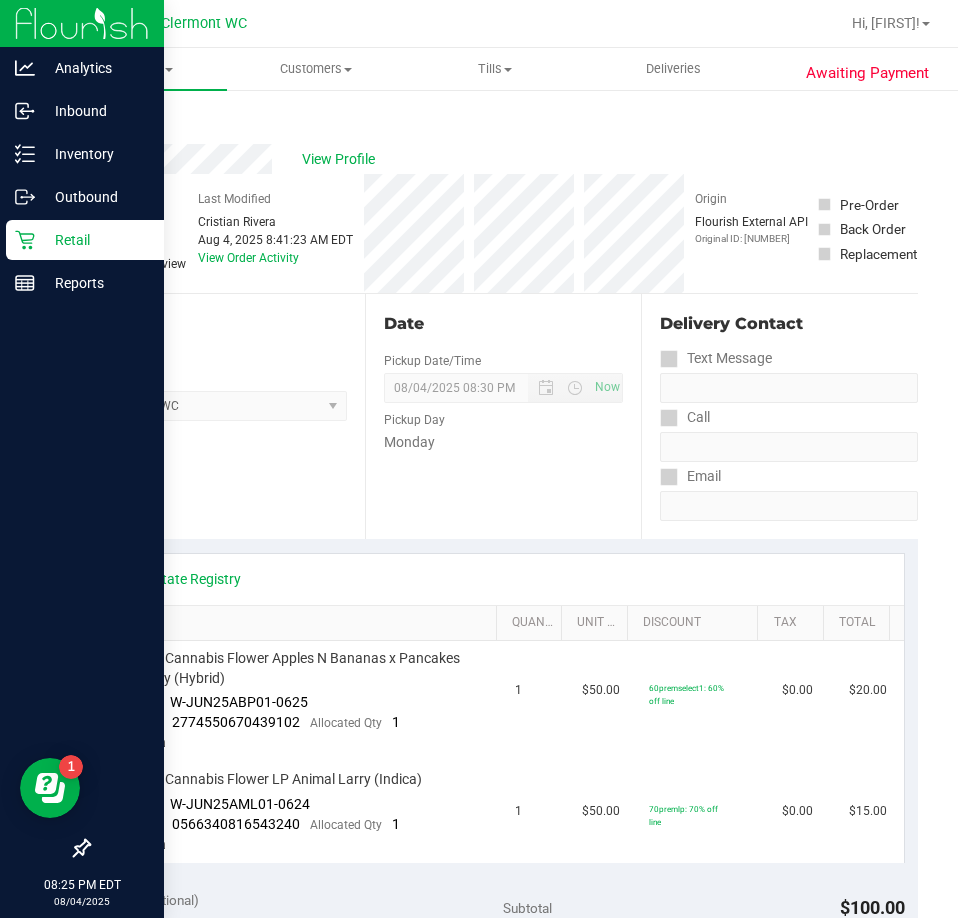 click on "Retail" at bounding box center [95, 240] 